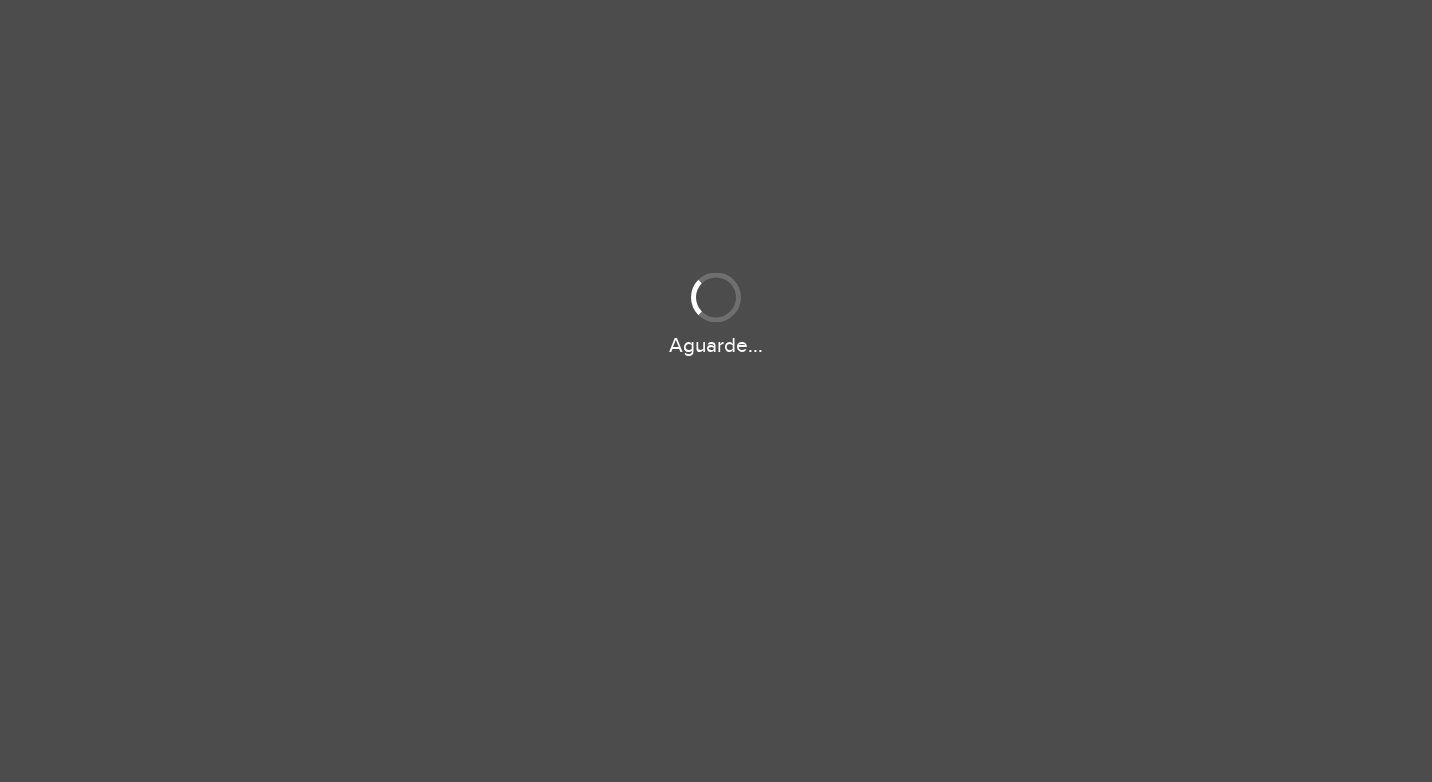 scroll, scrollTop: 0, scrollLeft: 0, axis: both 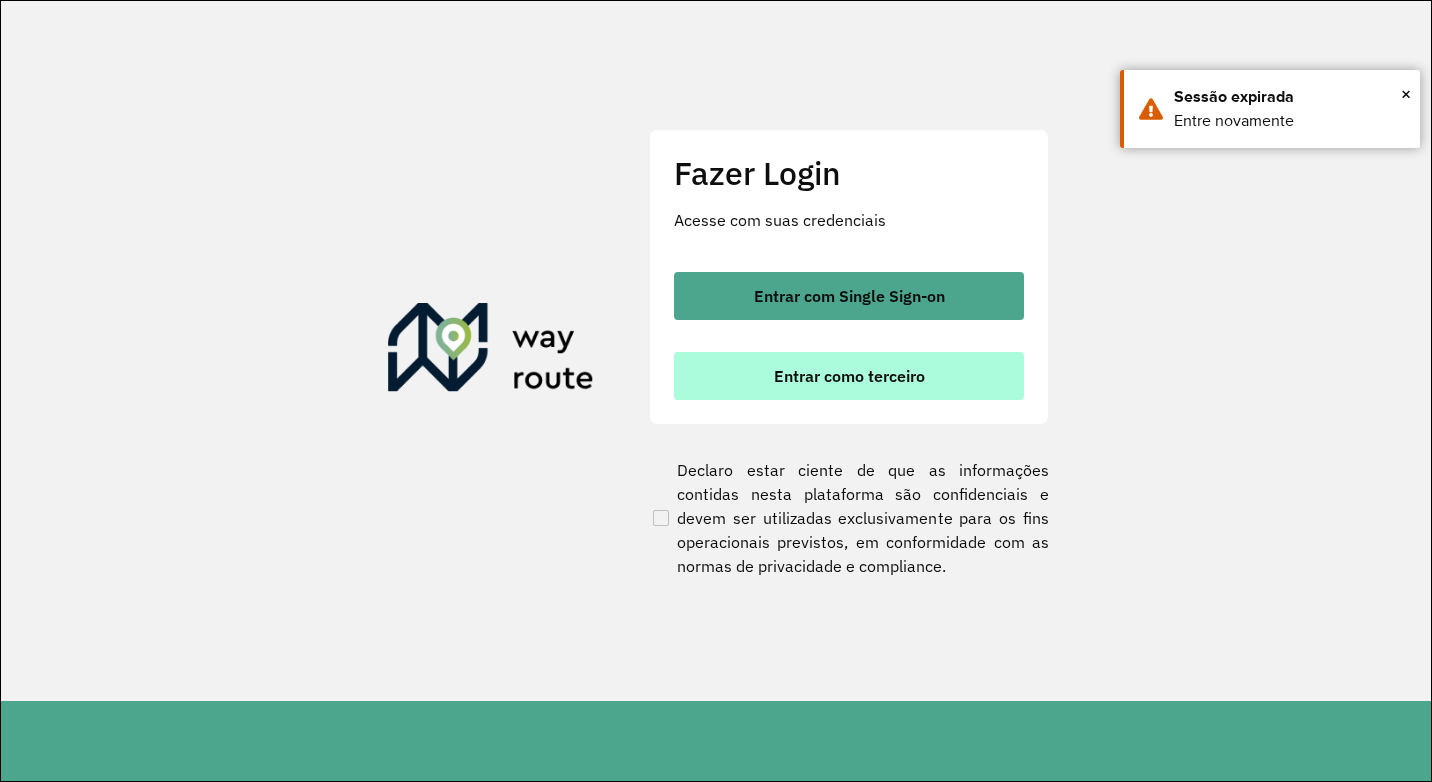 click on "Entrar como terceiro" at bounding box center [849, 376] 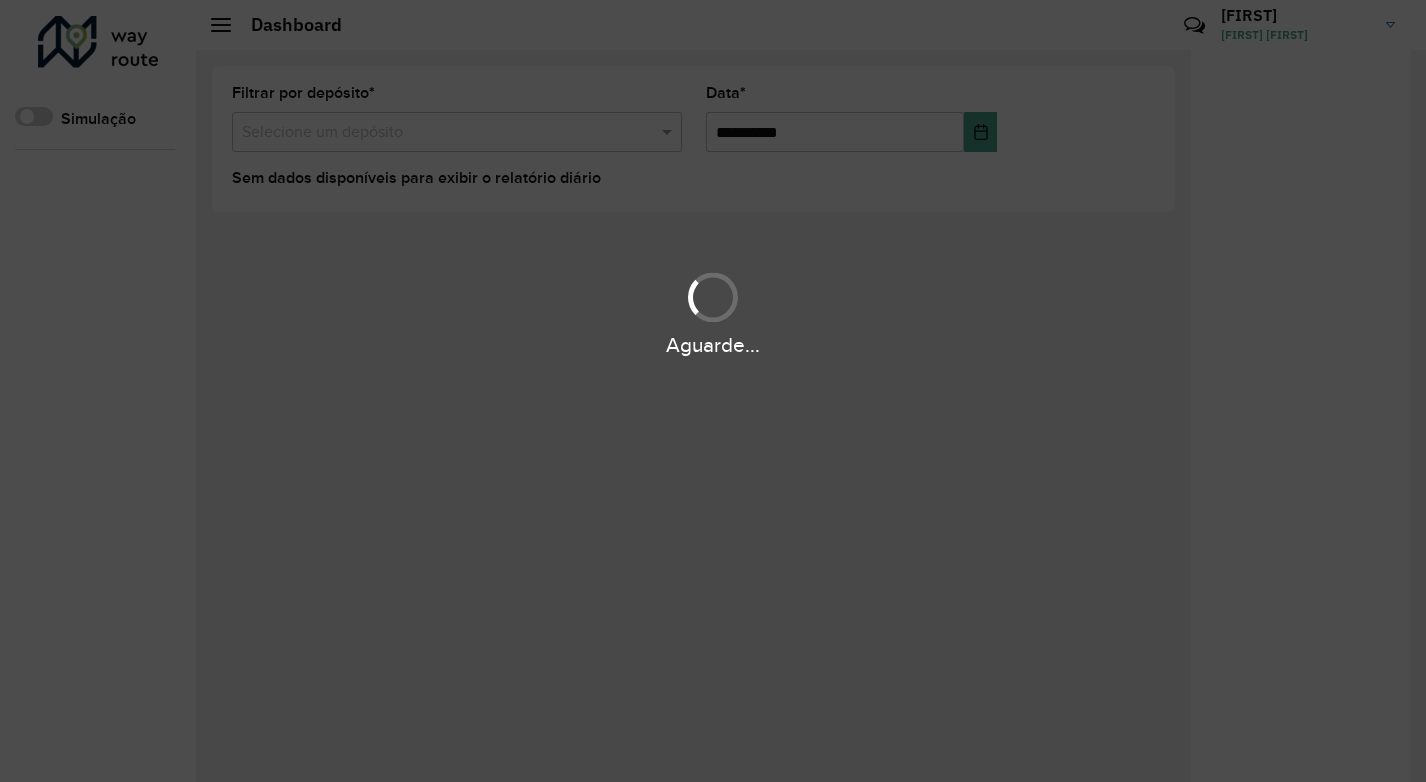 scroll, scrollTop: 0, scrollLeft: 0, axis: both 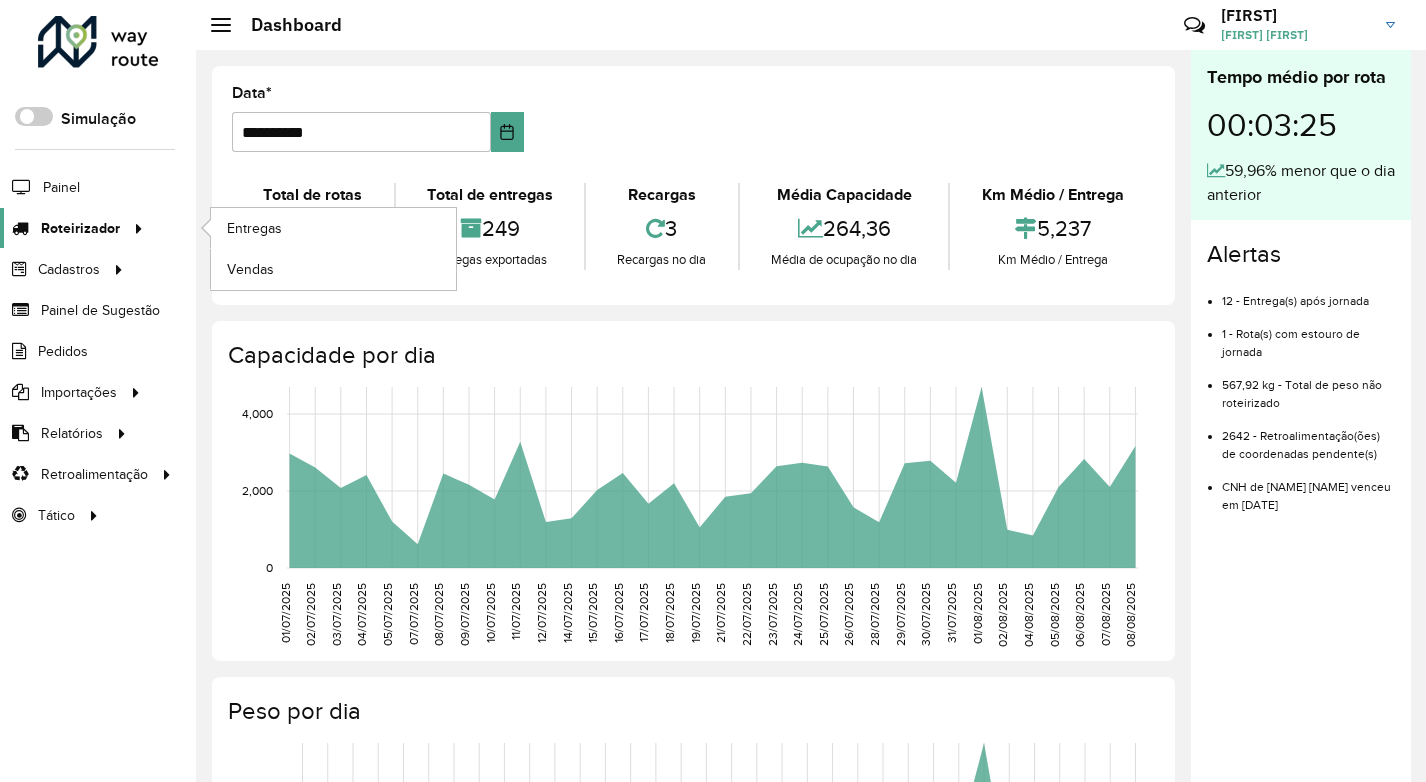 click on "Roteirizador" 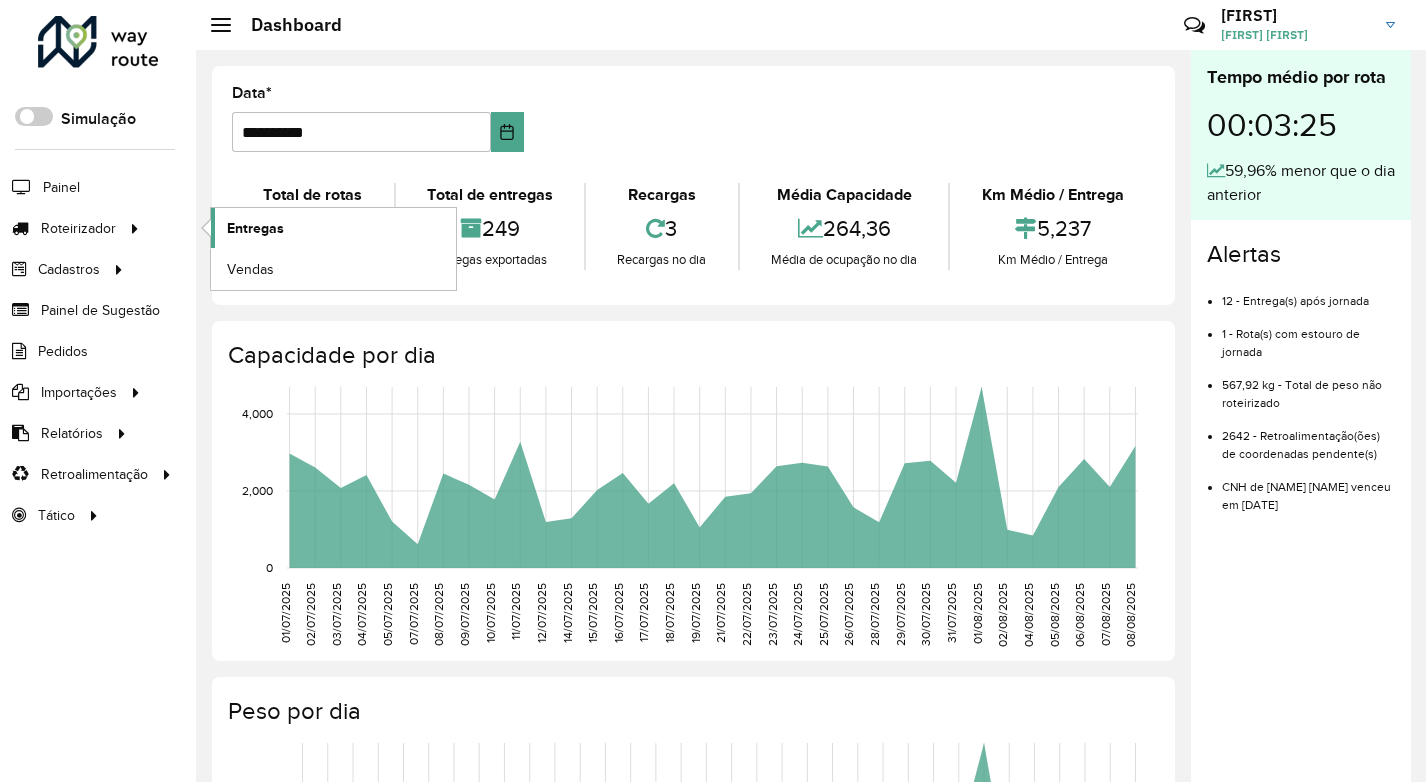 click on "Entregas" 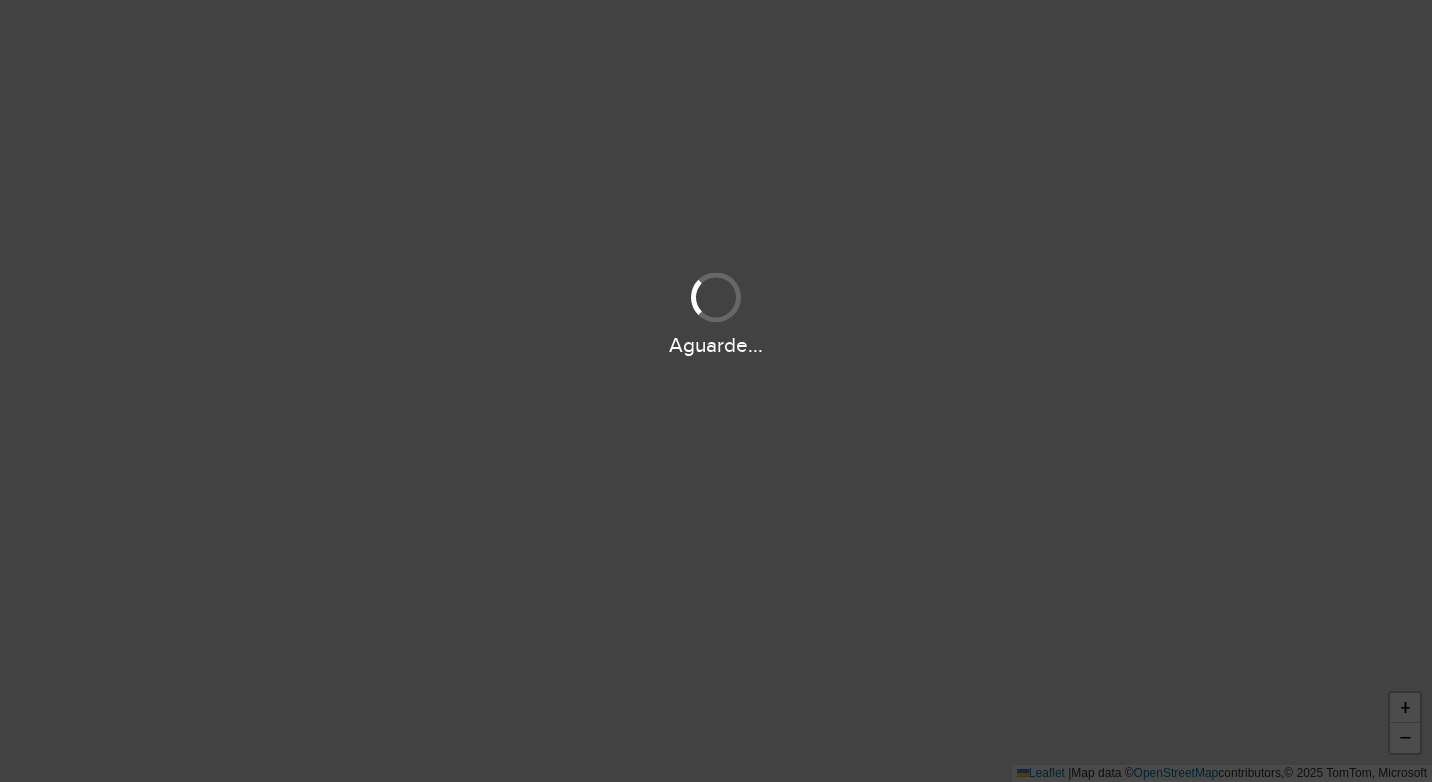 scroll, scrollTop: 0, scrollLeft: 0, axis: both 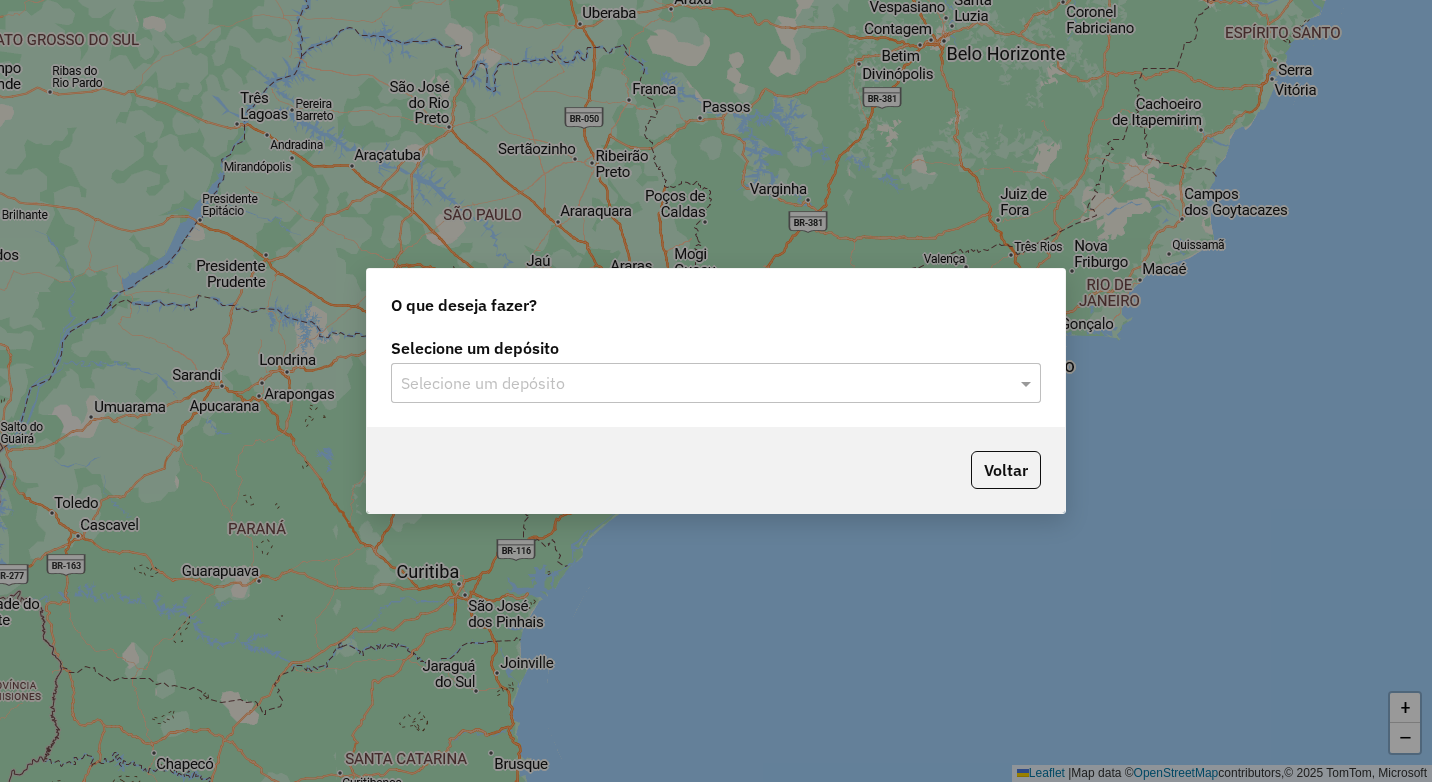 click 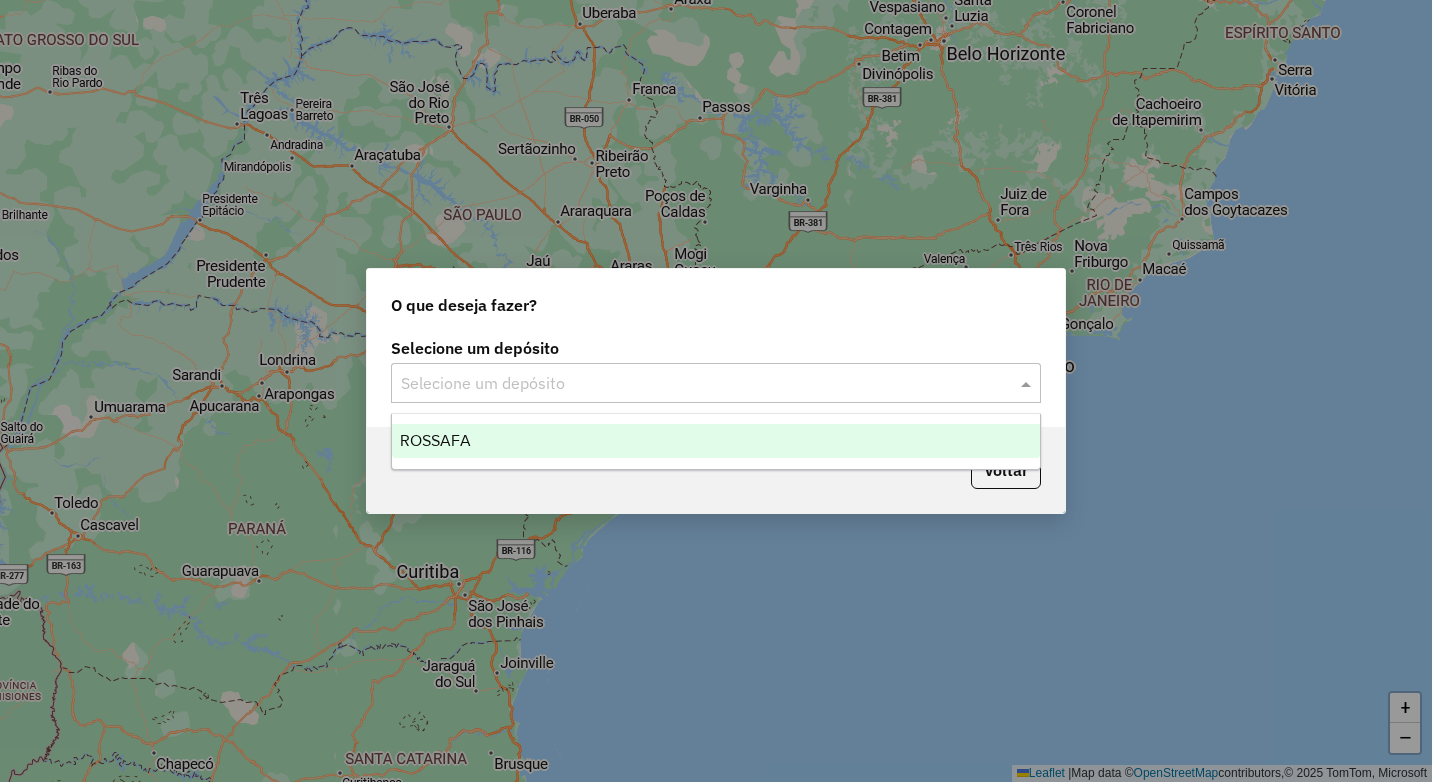 click on "ROSSAFA" at bounding box center (716, 441) 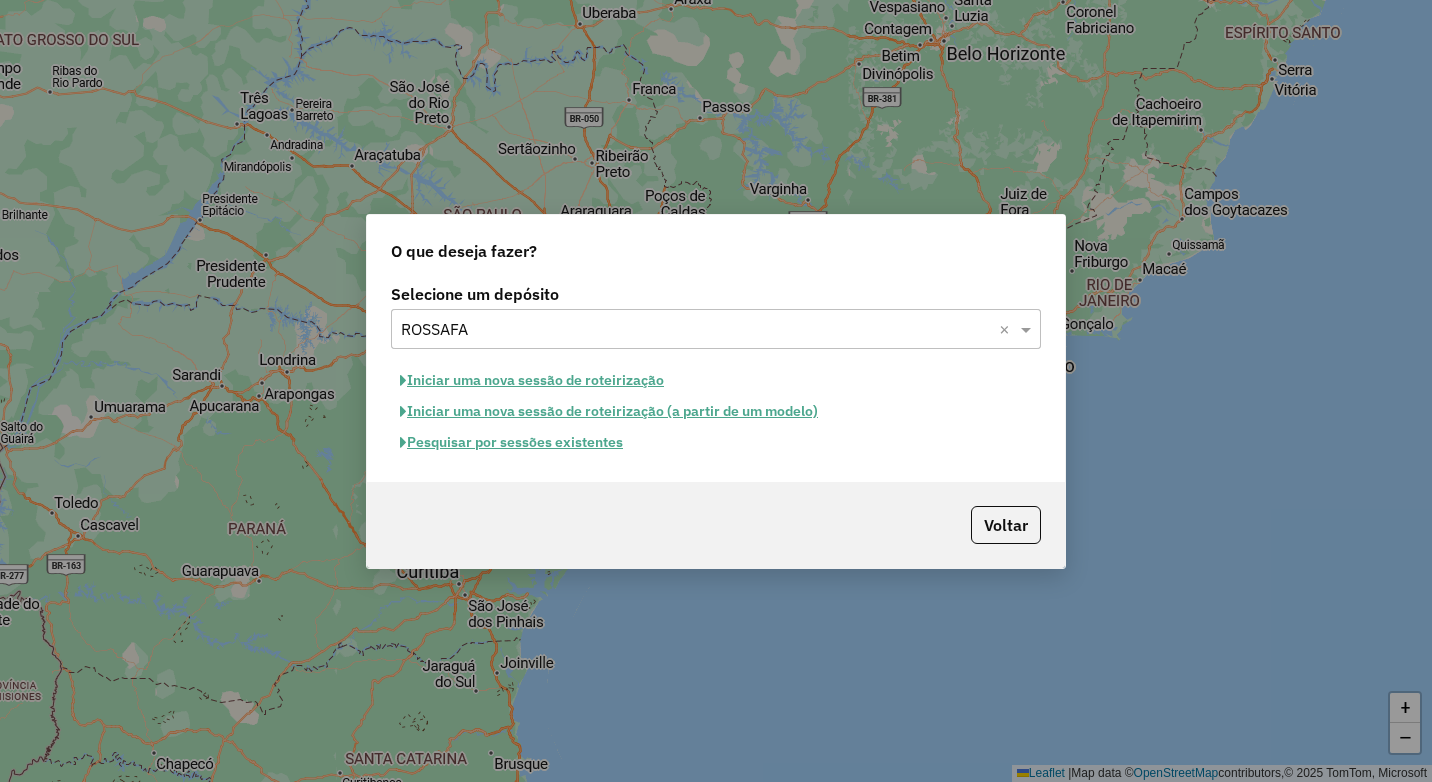 click on "Pesquisar por sessões existentes" 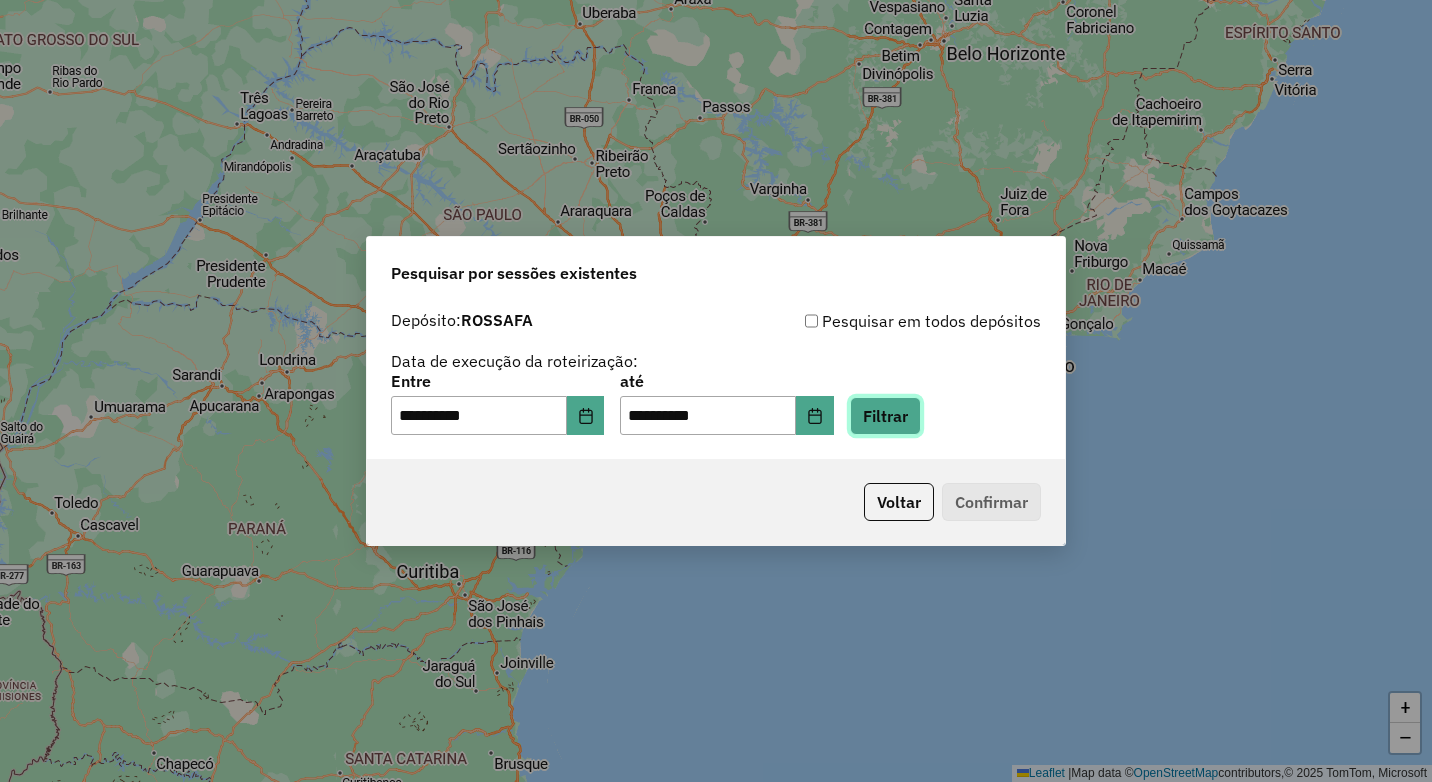 click on "Filtrar" 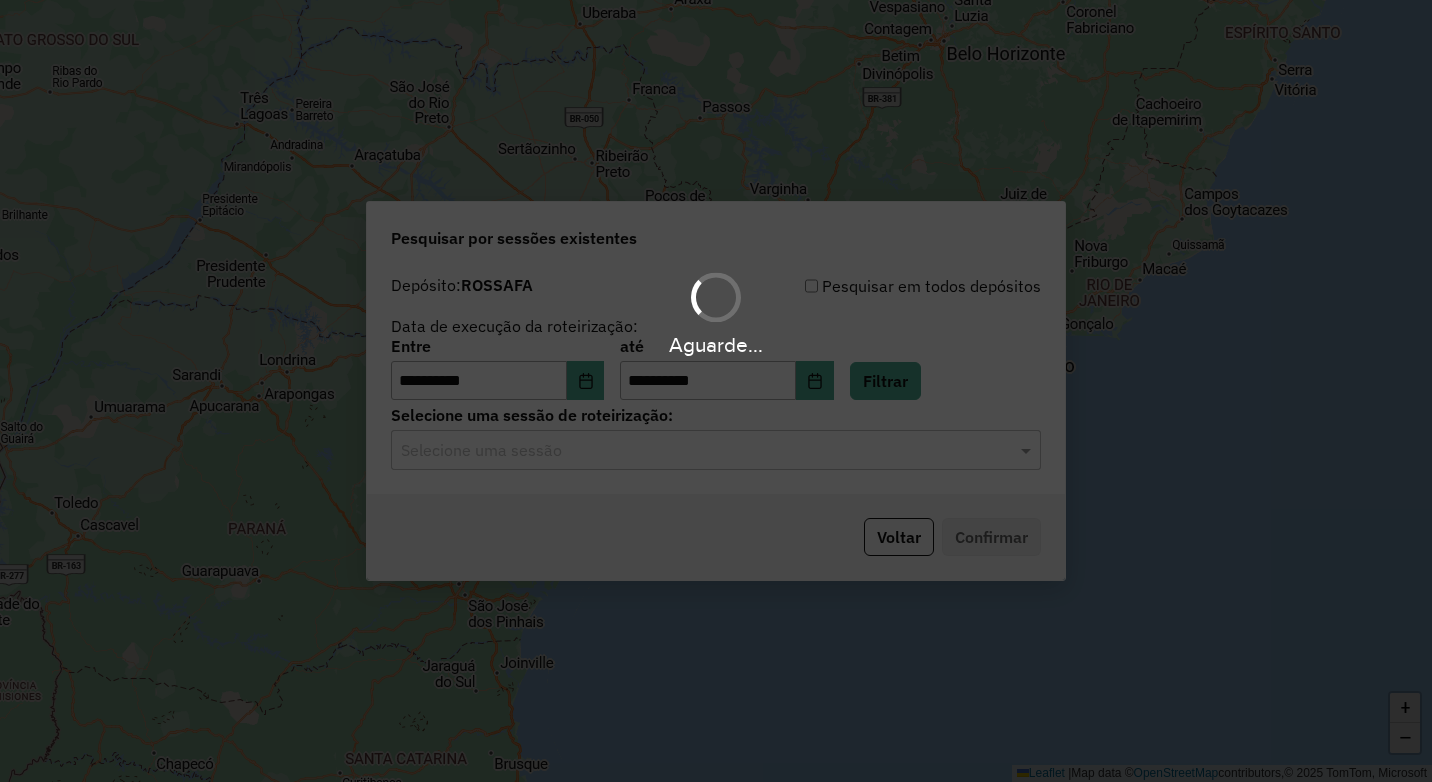 click on "**********" at bounding box center [716, 391] 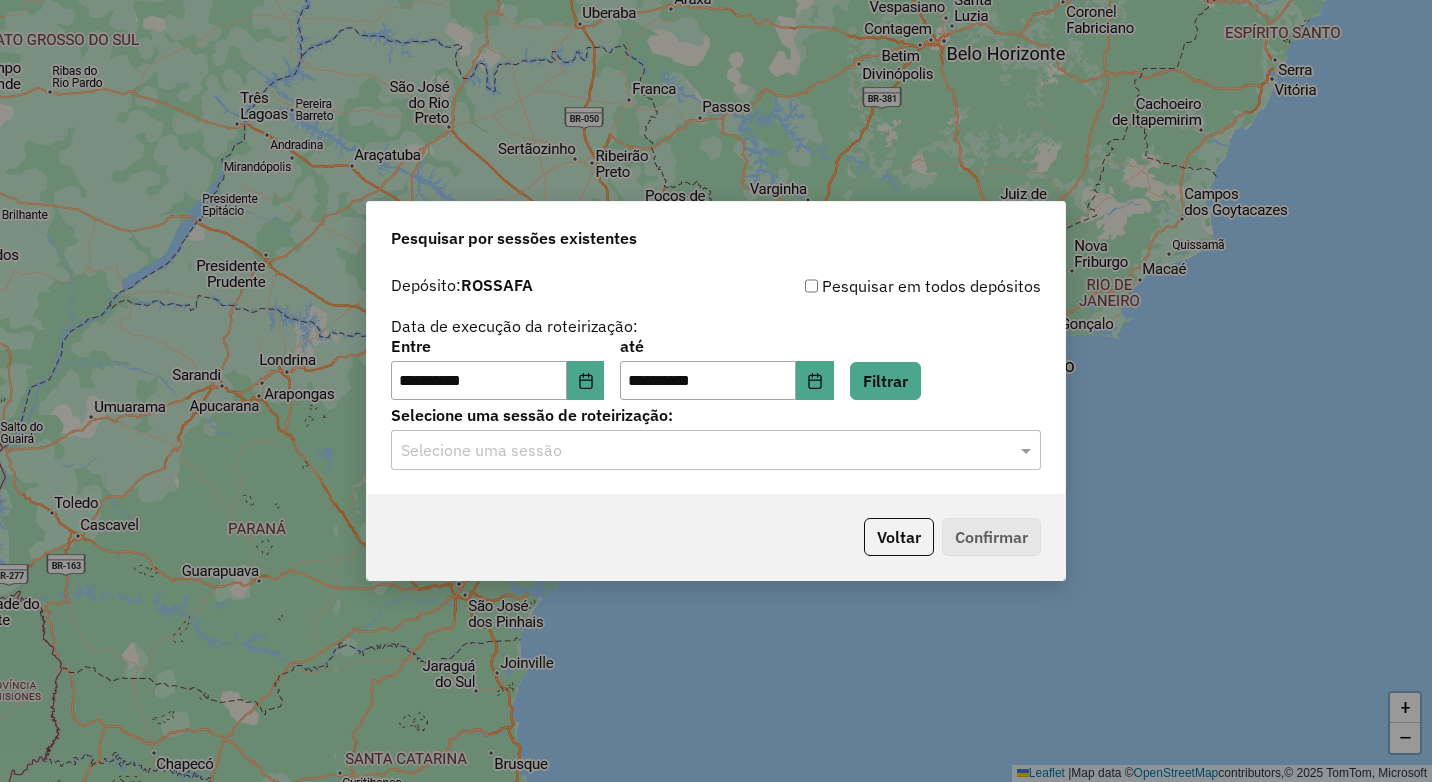 click 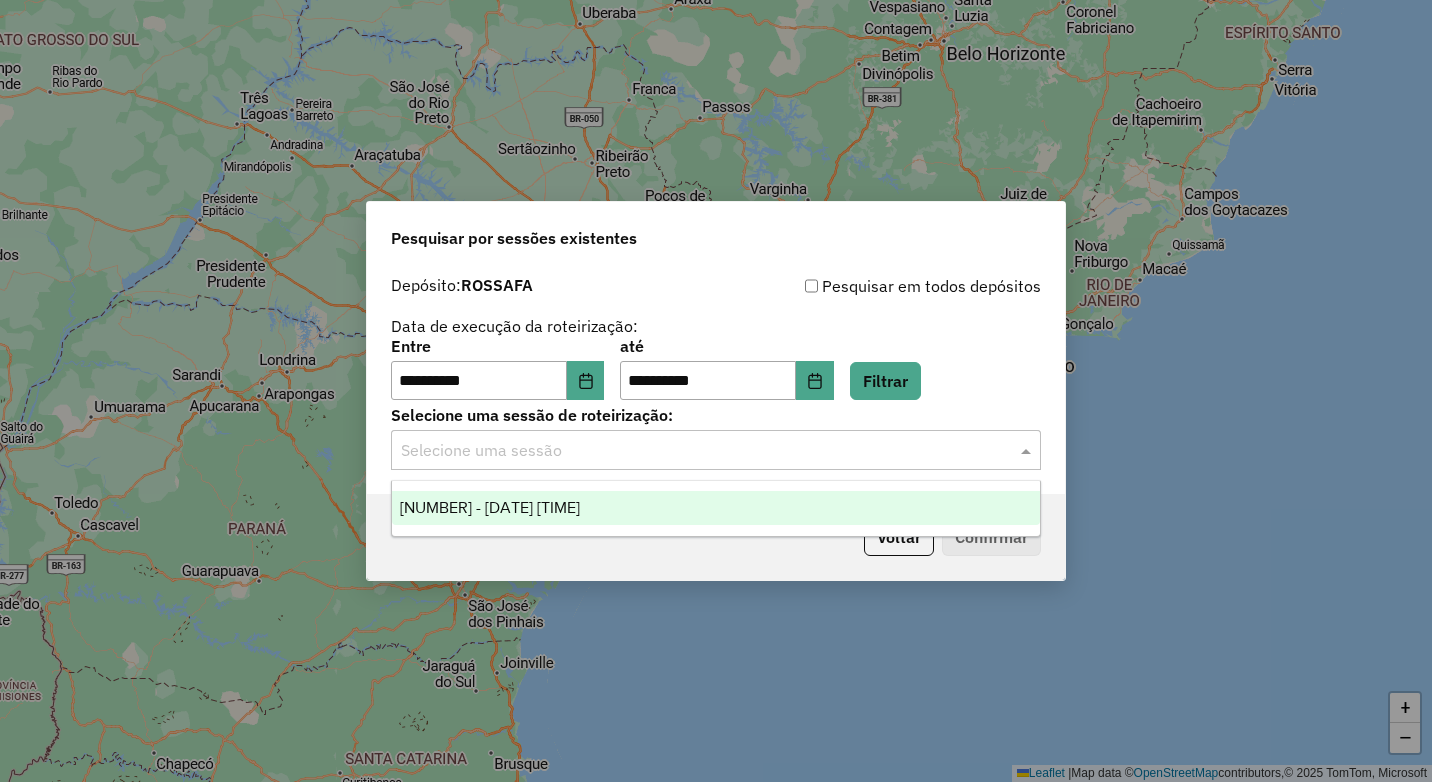 click on "976683 - 08/08/2025 18:18" at bounding box center [716, 508] 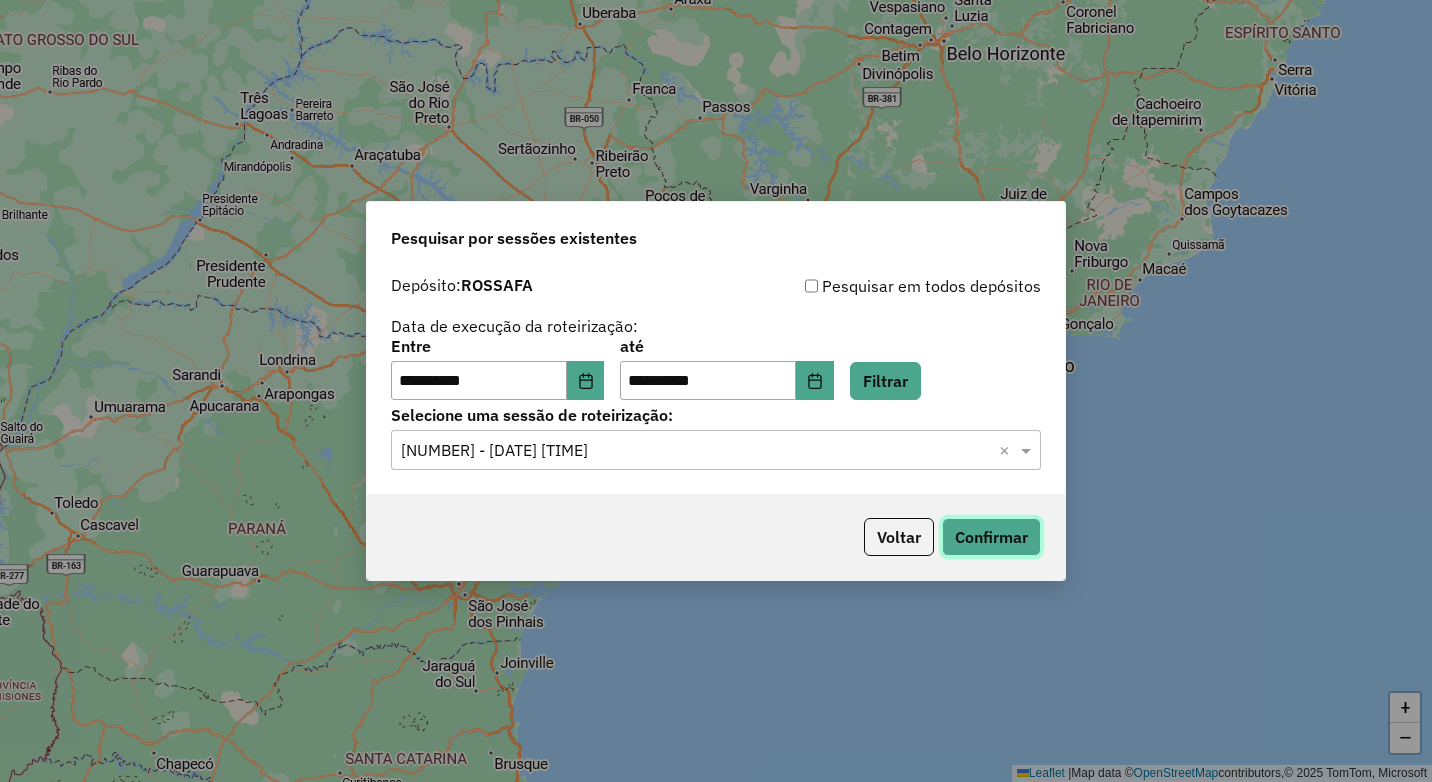click on "Confirmar" 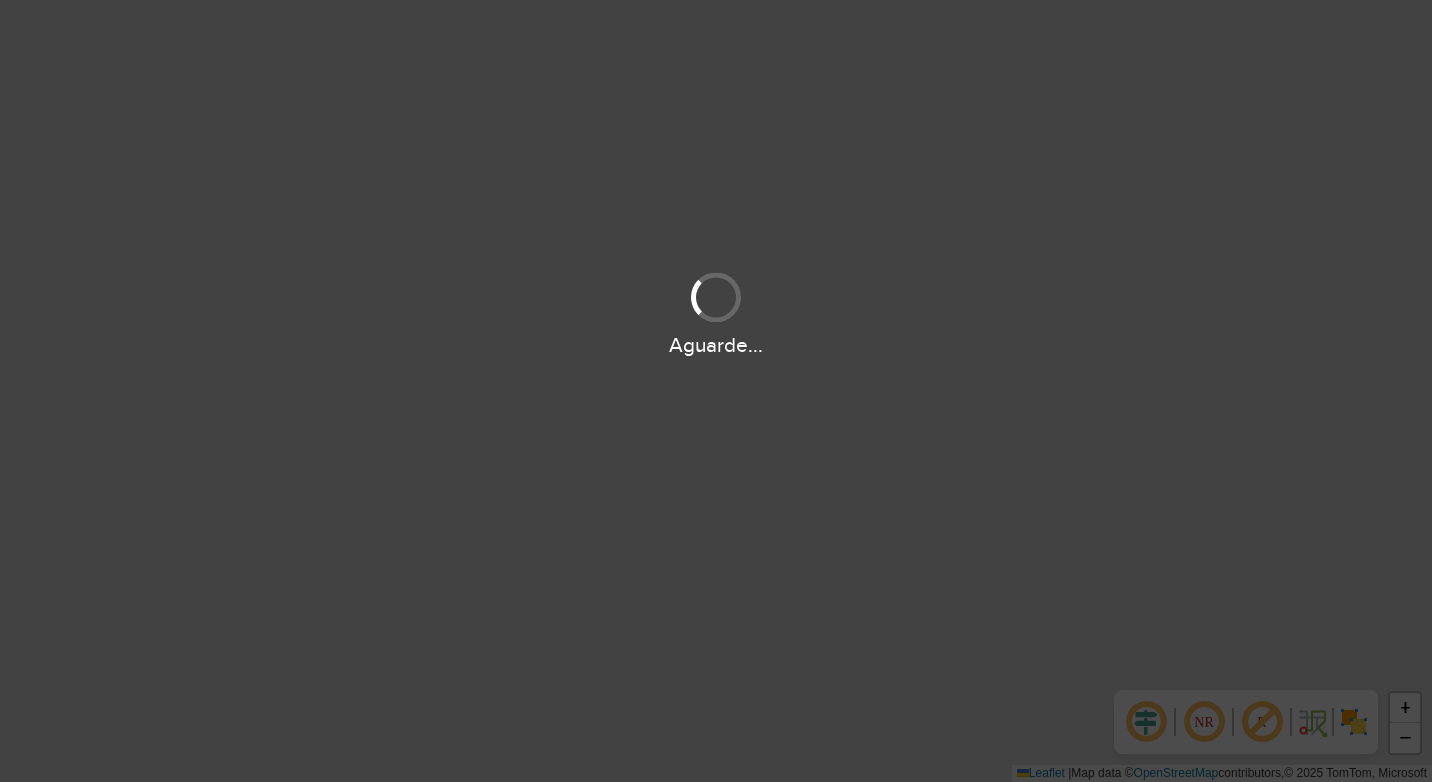 scroll, scrollTop: 0, scrollLeft: 0, axis: both 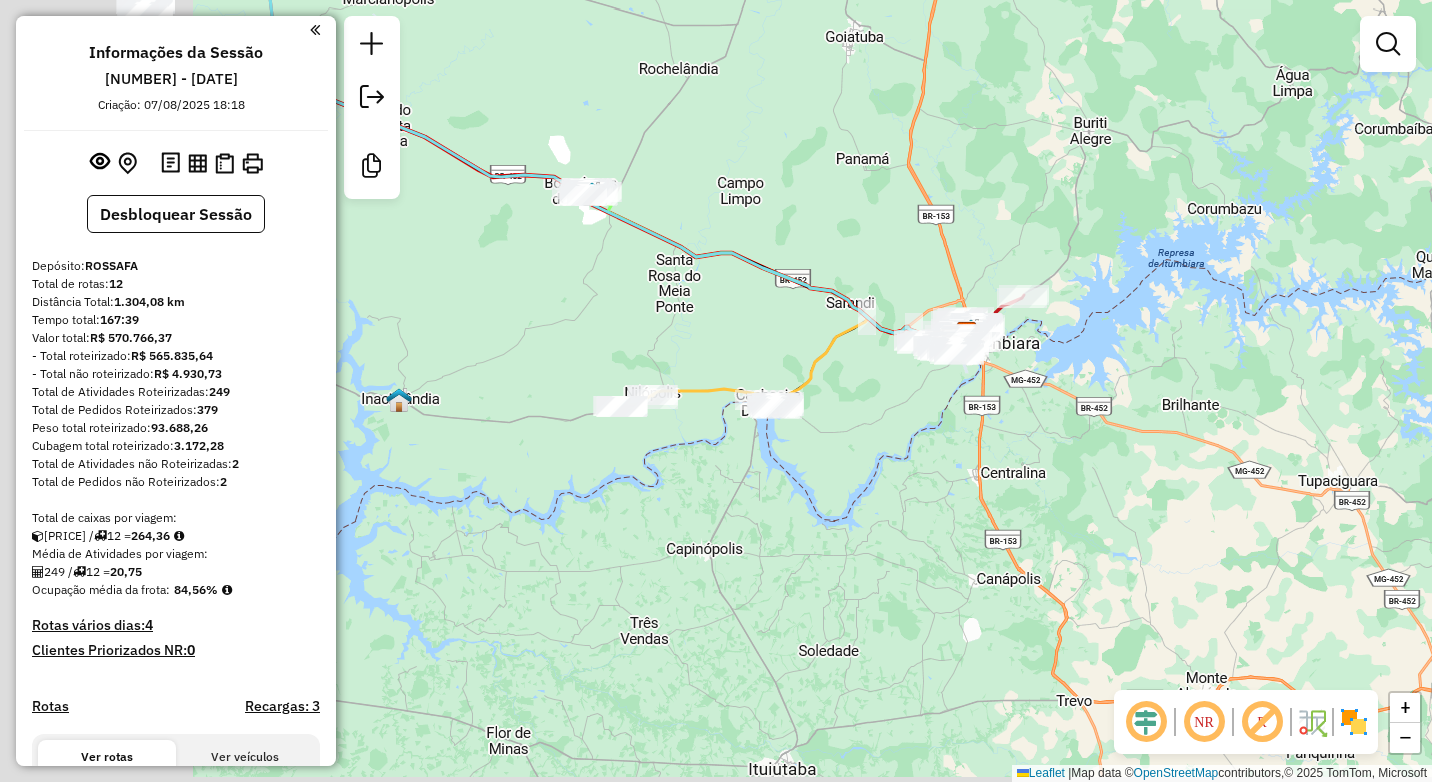 drag, startPoint x: 579, startPoint y: 540, endPoint x: 830, endPoint y: 483, distance: 257.39075 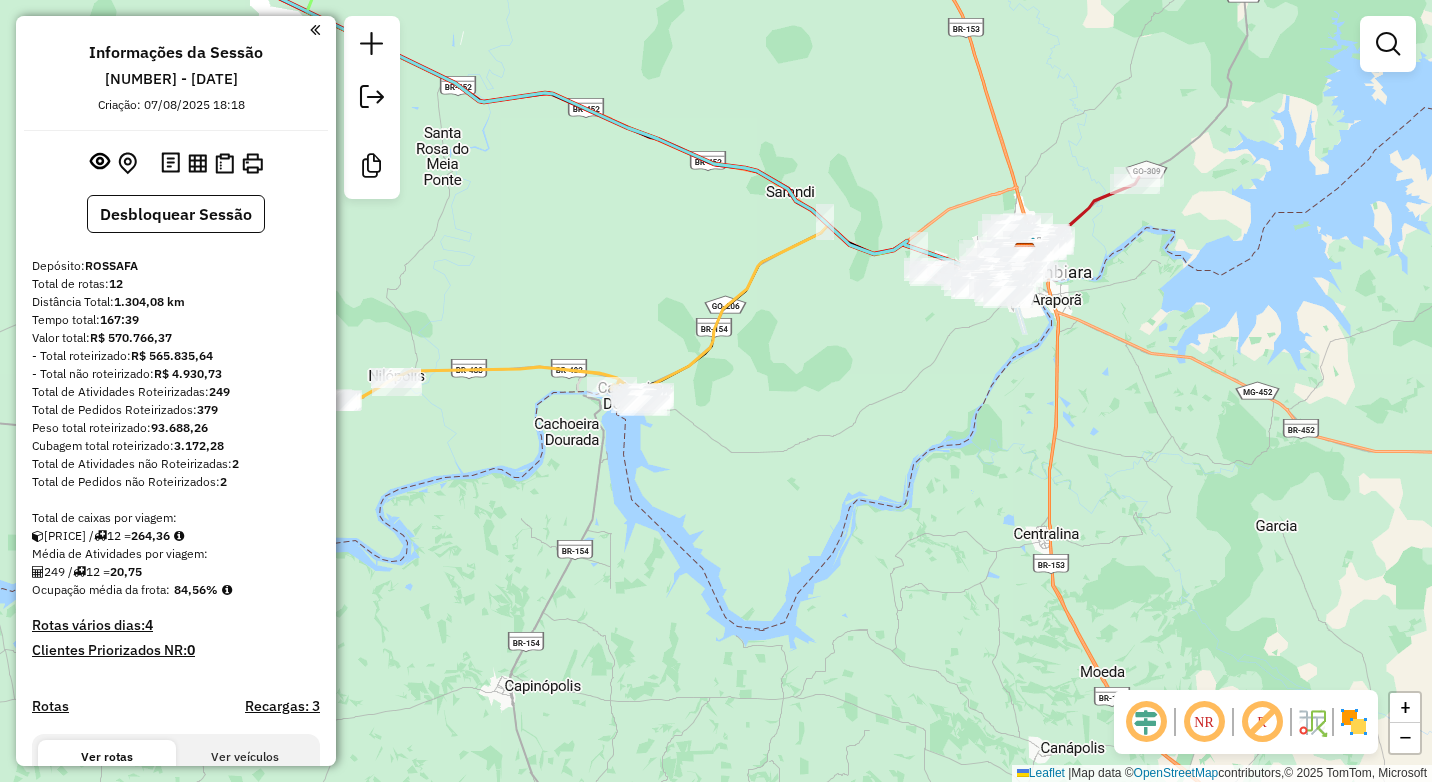 drag, startPoint x: 1044, startPoint y: 313, endPoint x: 957, endPoint y: 353, distance: 95.7549 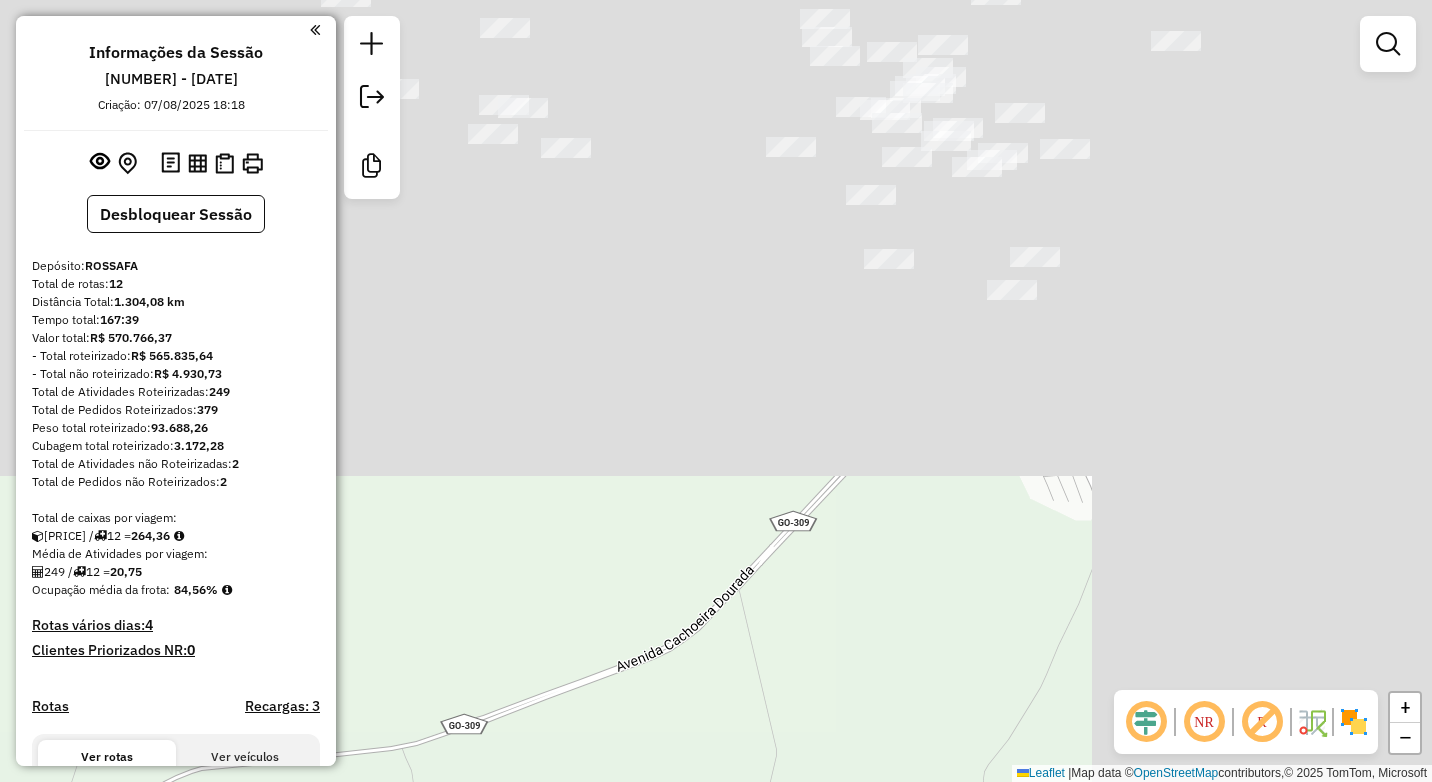 drag, startPoint x: 1127, startPoint y: 151, endPoint x: 636, endPoint y: 707, distance: 741.7661 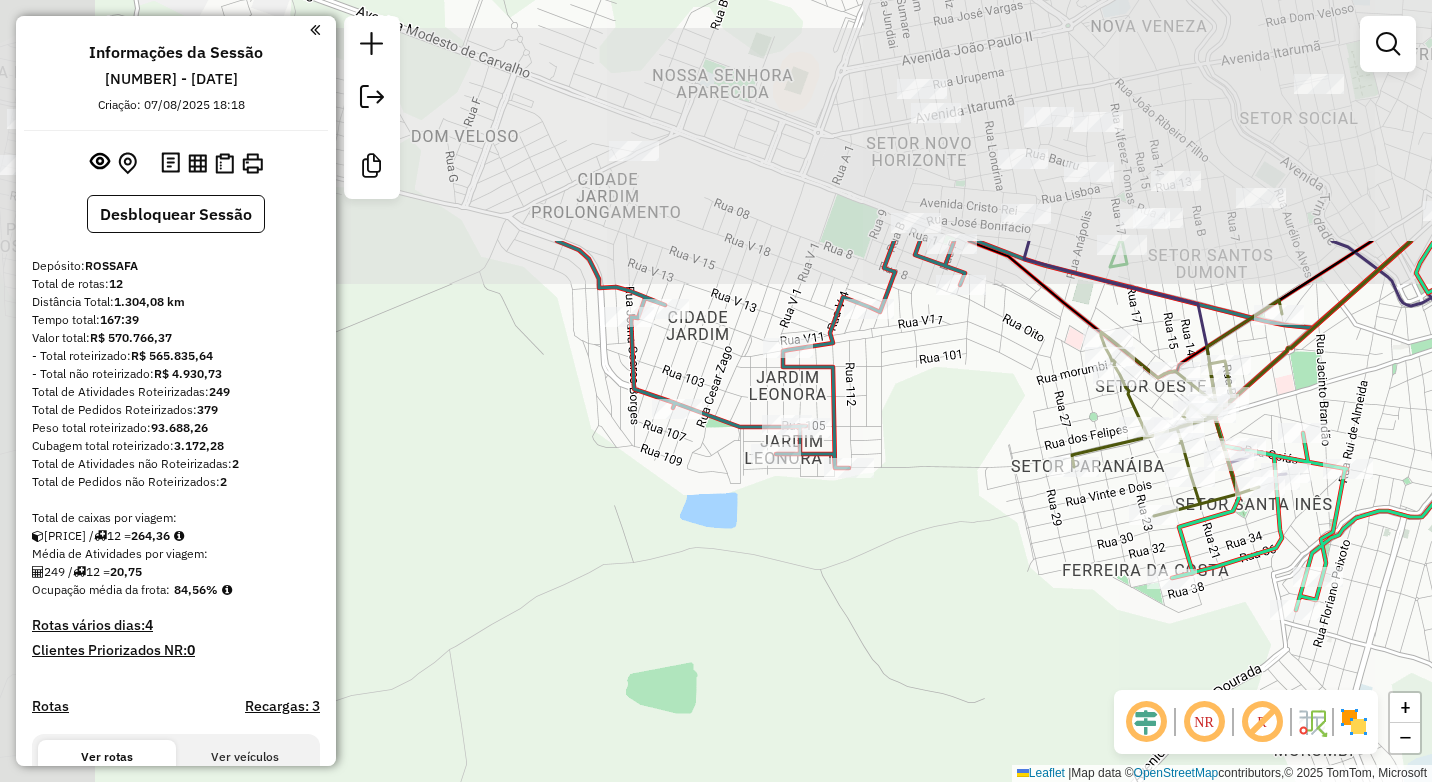 drag, startPoint x: 764, startPoint y: 278, endPoint x: 1049, endPoint y: 597, distance: 427.76862 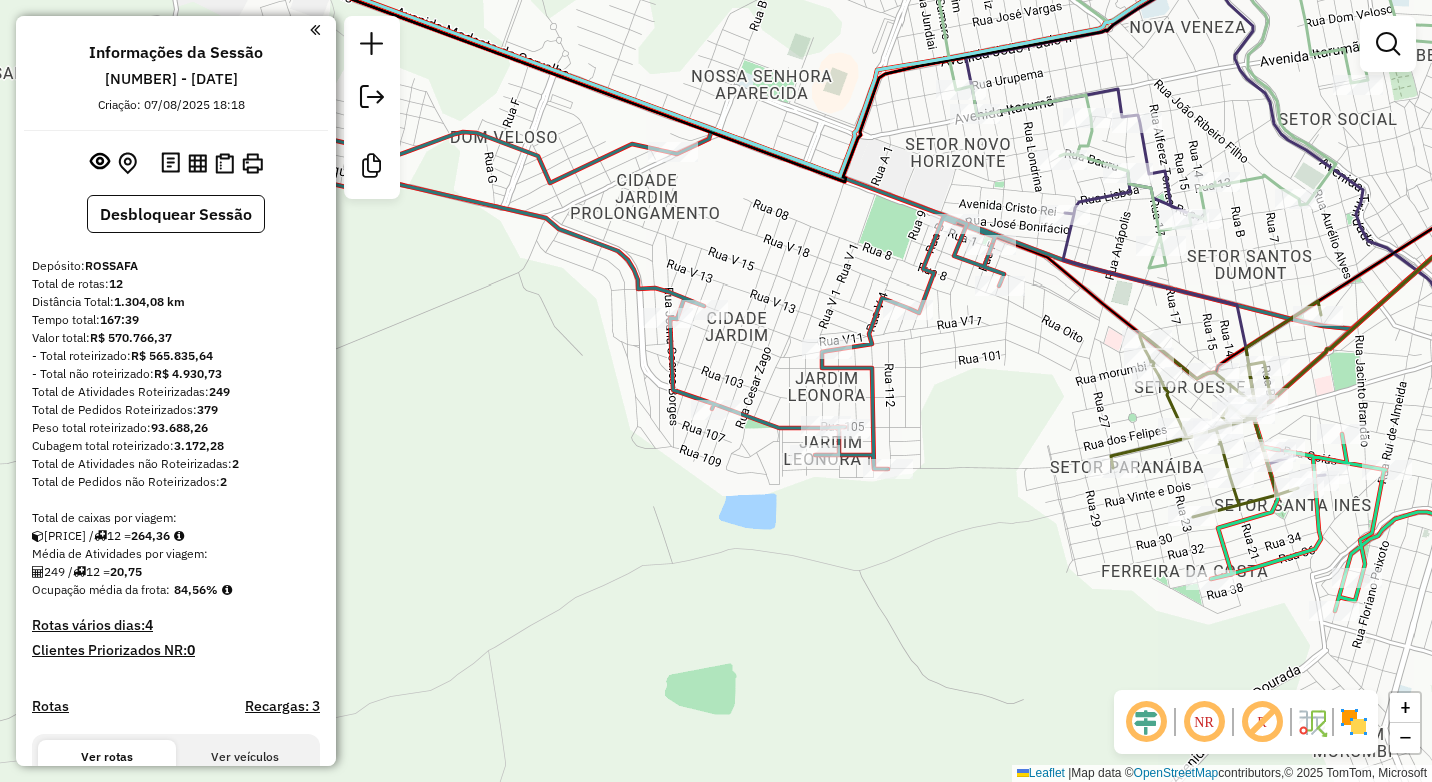 drag, startPoint x: 868, startPoint y: 385, endPoint x: 922, endPoint y: 386, distance: 54.00926 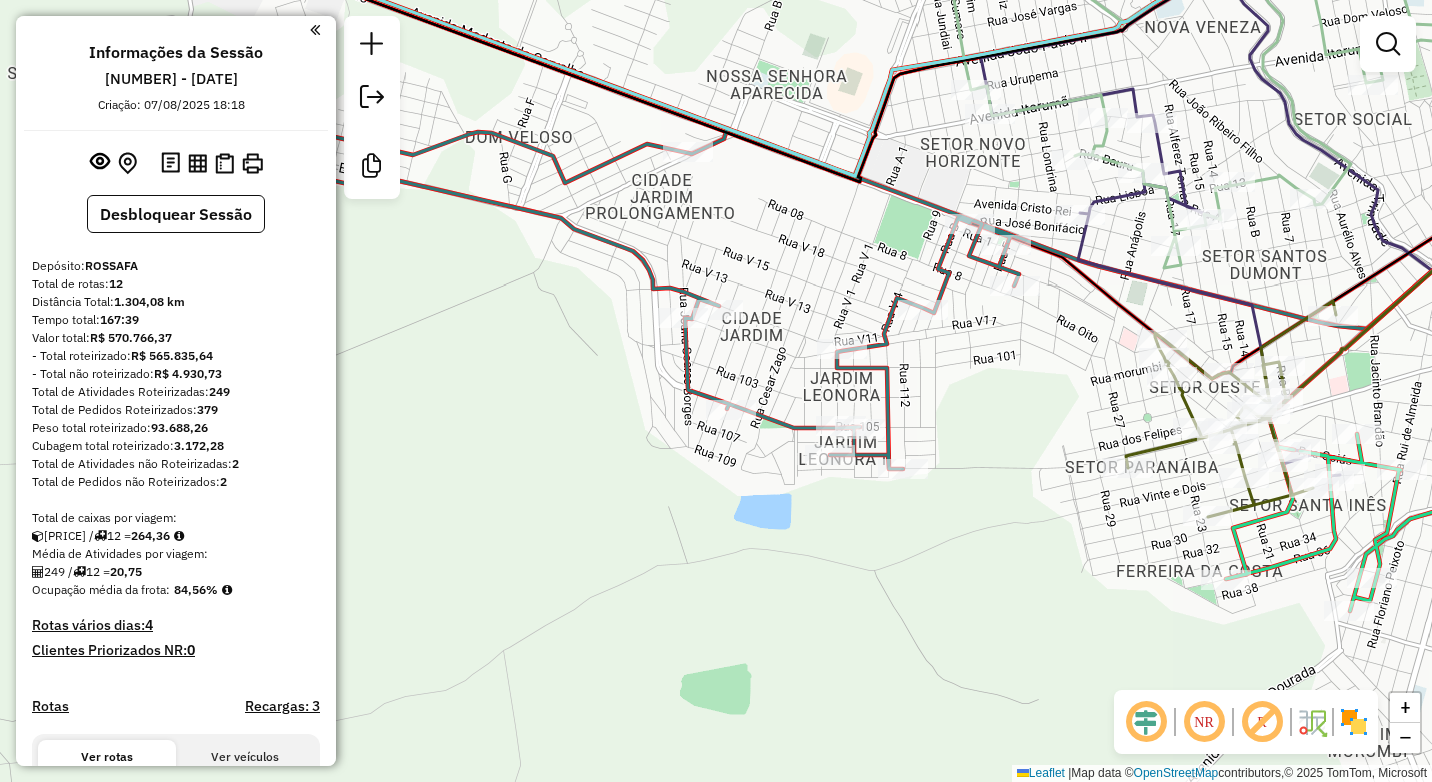 click on "Janela de atendimento Grade de atendimento Capacidade Transportadoras Veículos Cliente Pedidos  Rotas Selecione os dias de semana para filtrar as janelas de atendimento  Seg   Ter   Qua   Qui   Sex   Sáb   Dom  Informe o período da janela de atendimento: De: Até:  Filtrar exatamente a janela do cliente  Considerar janela de atendimento padrão  Selecione os dias de semana para filtrar as grades de atendimento  Seg   Ter   Qua   Qui   Sex   Sáb   Dom   Considerar clientes sem dia de atendimento cadastrado  Clientes fora do dia de atendimento selecionado Filtrar as atividades entre os valores definidos abaixo:  Peso mínimo:   Peso máximo:   Cubagem mínima:   Cubagem máxima:   De:   Até:  Filtrar as atividades entre o tempo de atendimento definido abaixo:  De:   Até:   Considerar capacidade total dos clientes não roteirizados Transportadora: Selecione um ou mais itens Tipo de veículo: Selecione um ou mais itens Veículo: Selecione um ou mais itens Motorista: Selecione um ou mais itens Nome: Rótulo:" 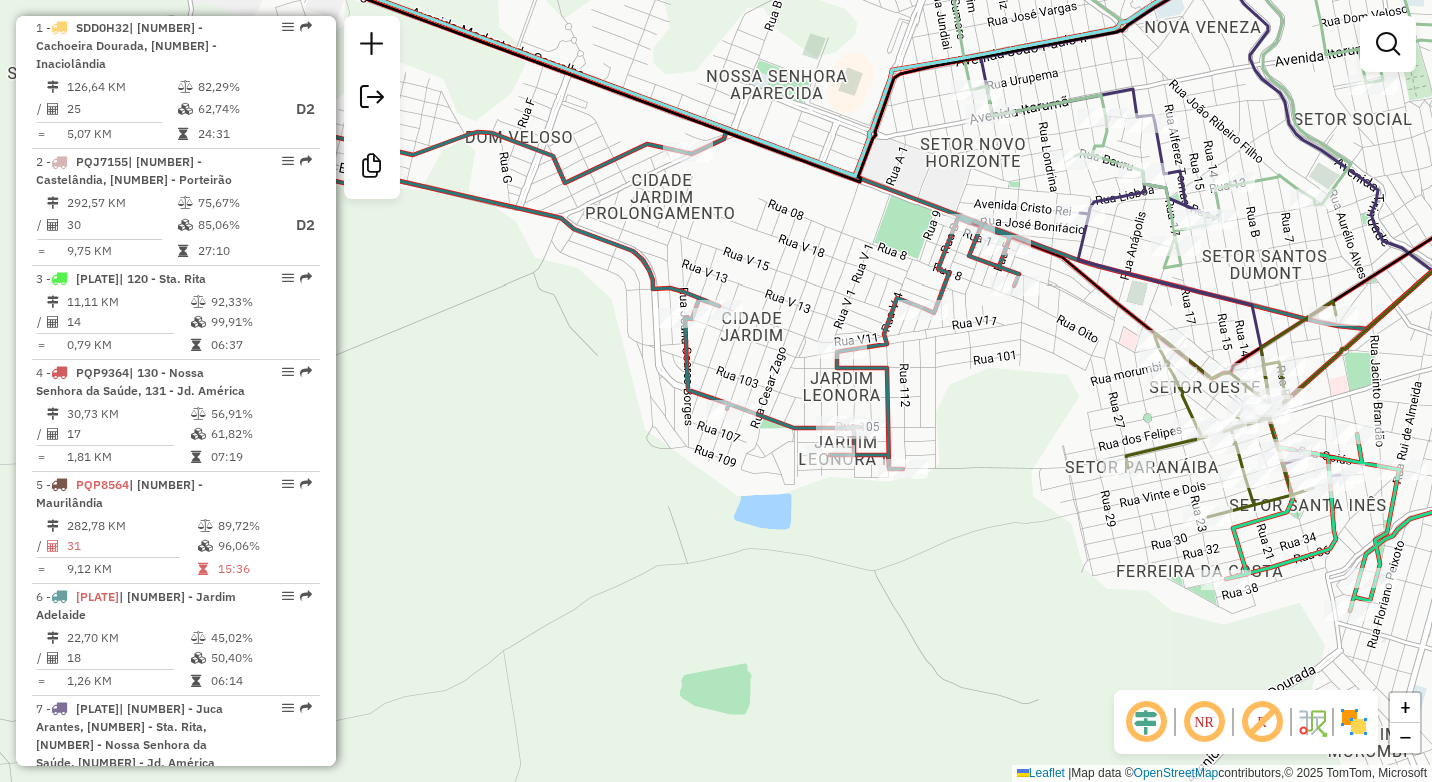 scroll, scrollTop: 900, scrollLeft: 0, axis: vertical 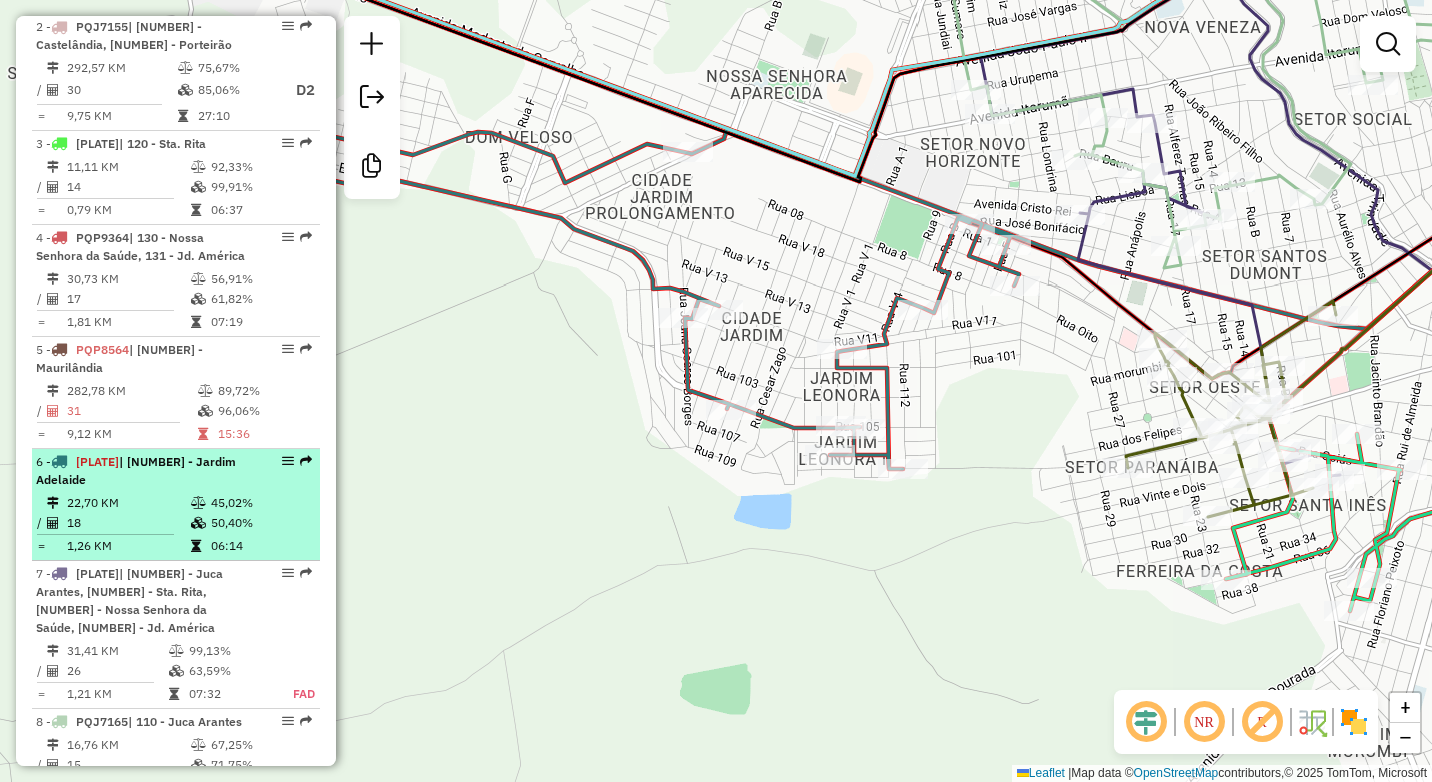 click on "22,70 KM" at bounding box center (128, 503) 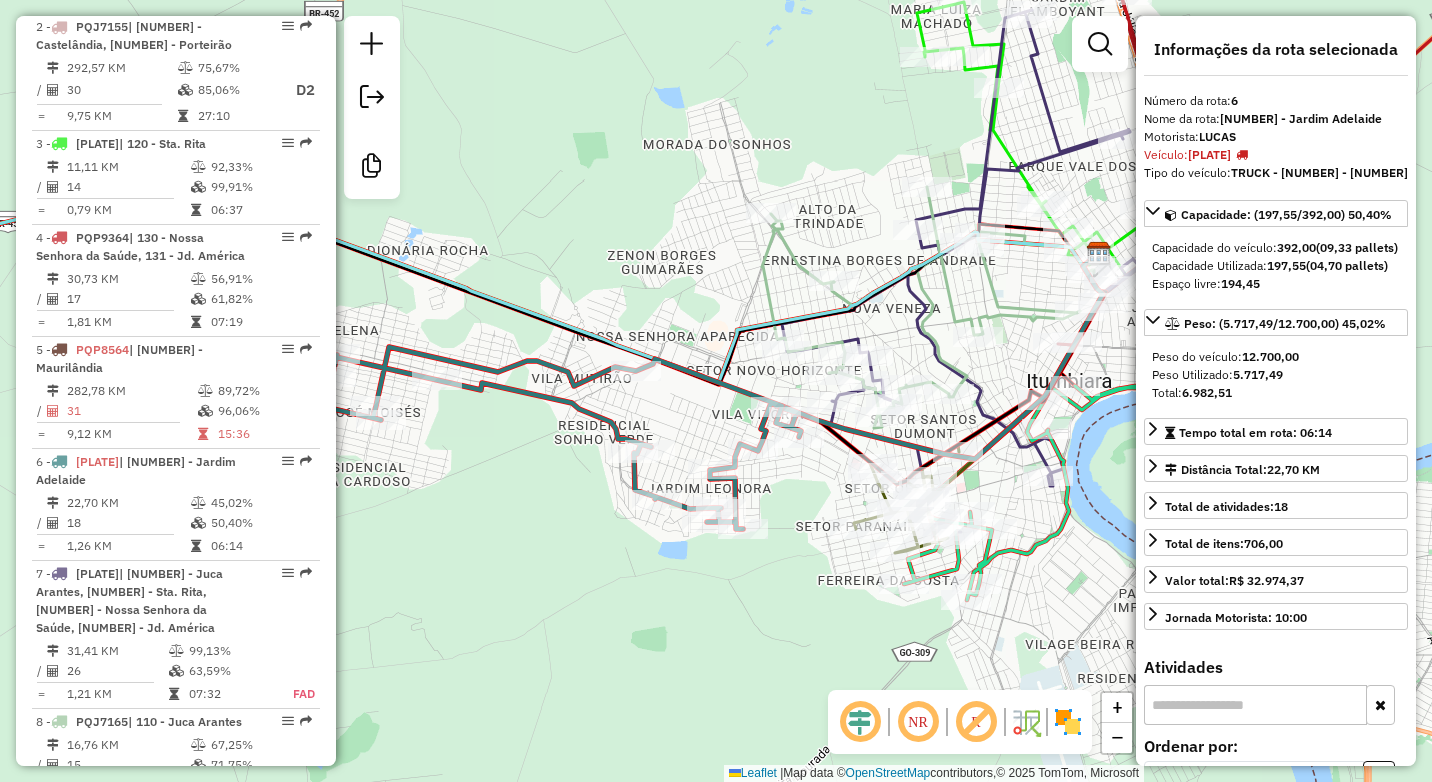 drag, startPoint x: 171, startPoint y: 461, endPoint x: 532, endPoint y: 638, distance: 402.05722 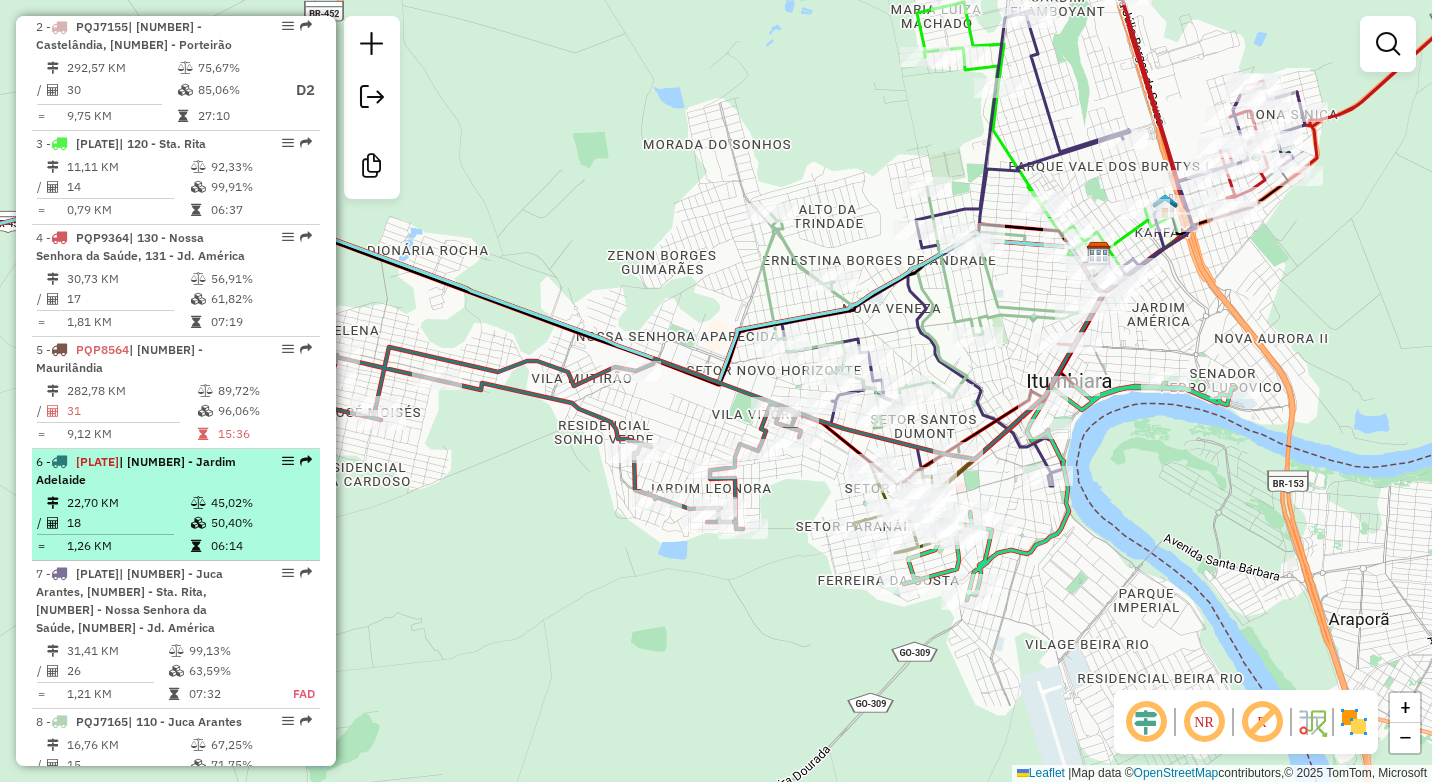click on "45,02%" at bounding box center [260, 503] 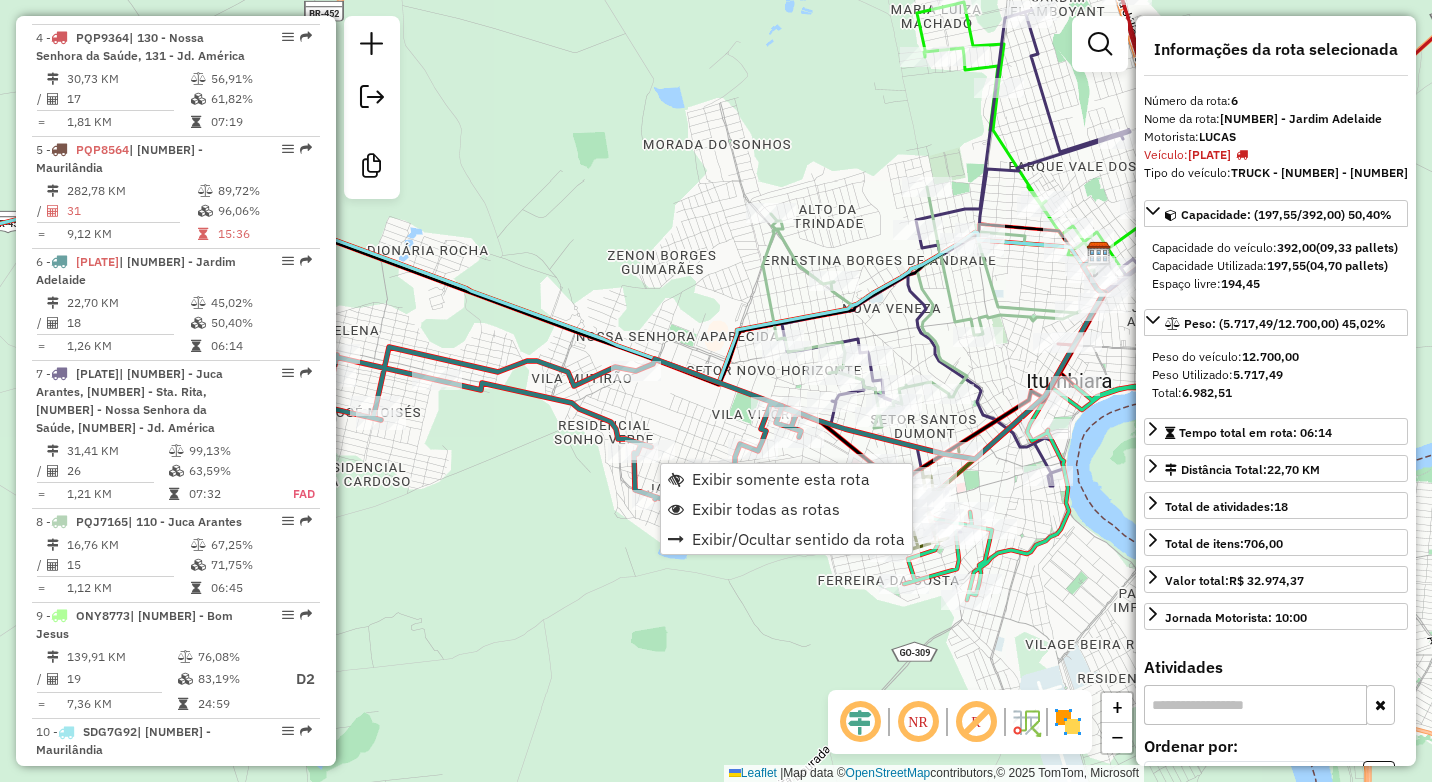 scroll, scrollTop: 1297, scrollLeft: 0, axis: vertical 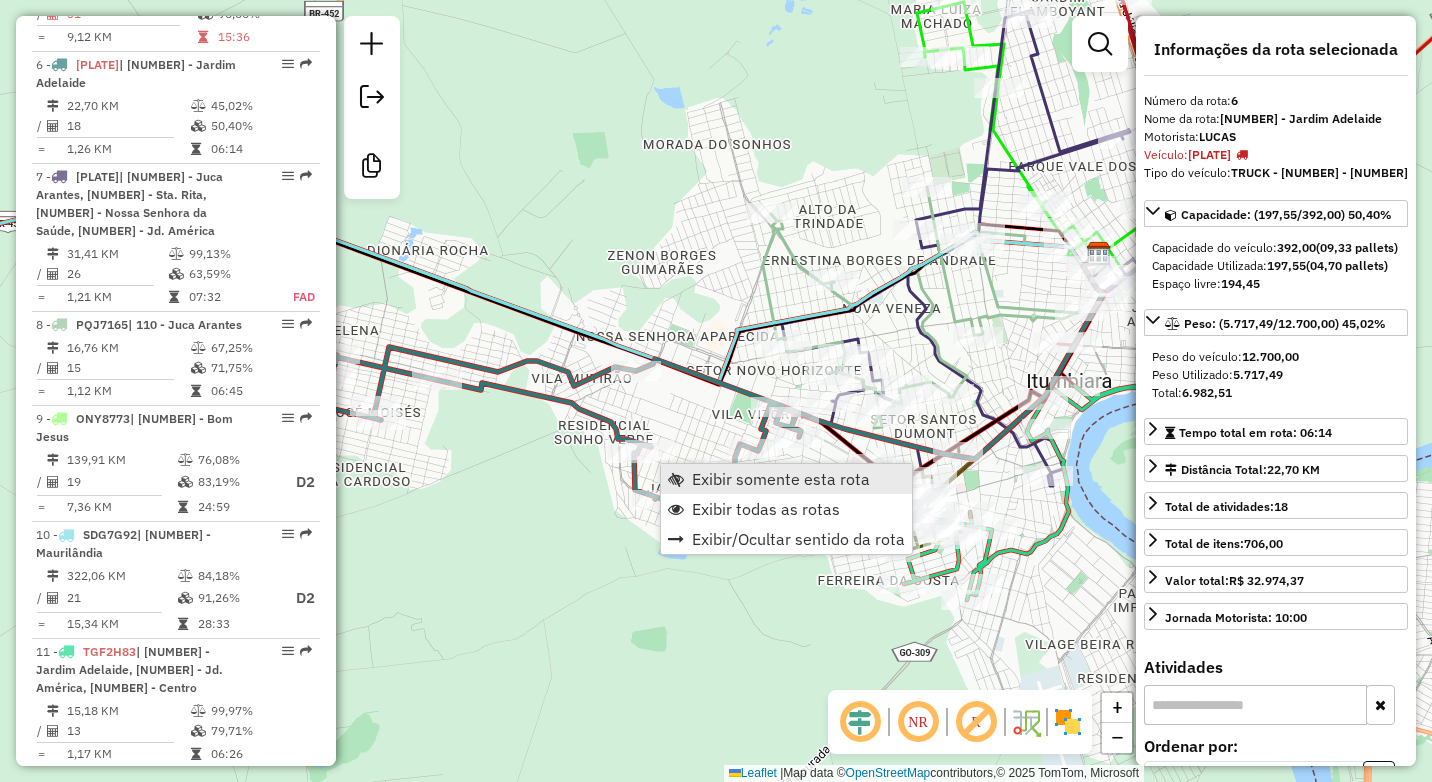 click on "Exibir somente esta rota" at bounding box center (786, 479) 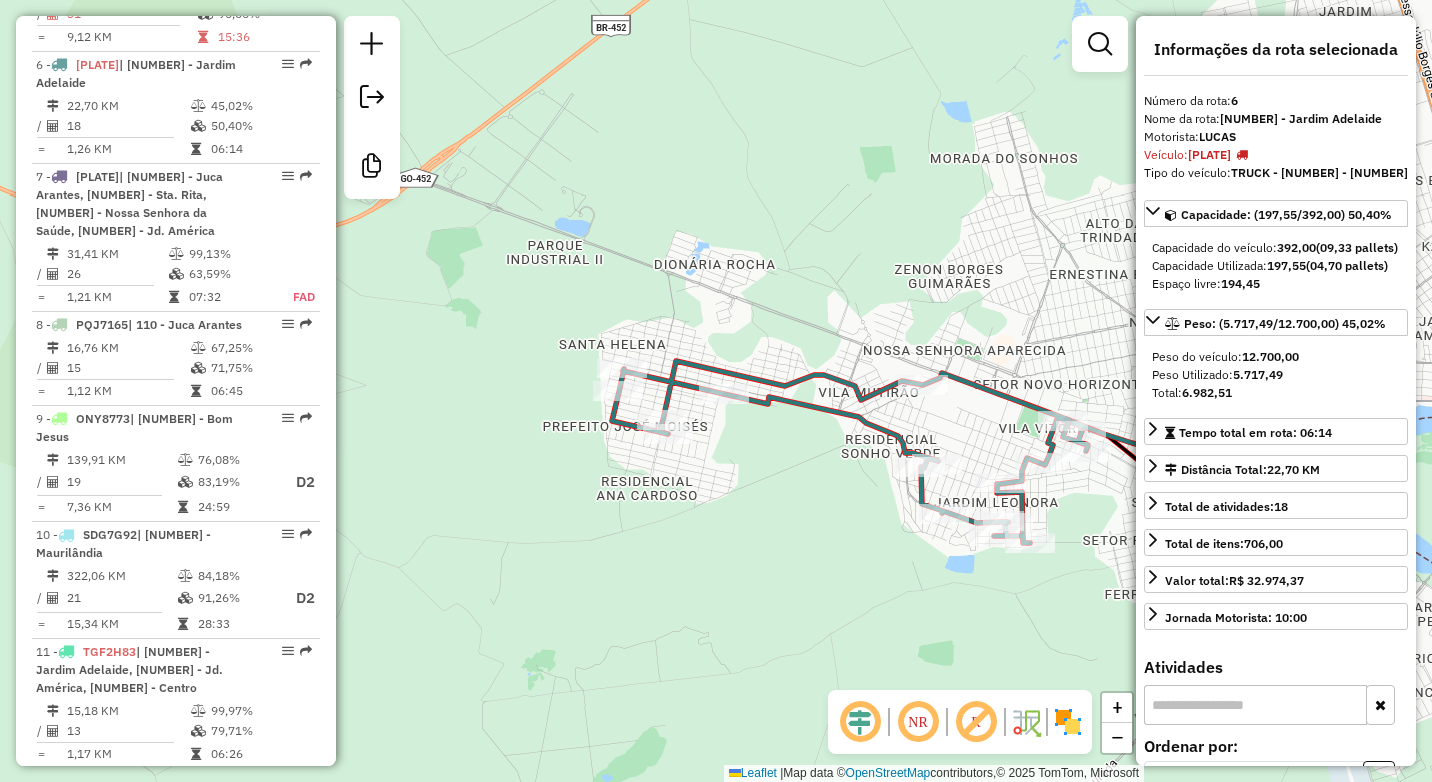 drag, startPoint x: 546, startPoint y: 493, endPoint x: 833, endPoint y: 507, distance: 287.34125 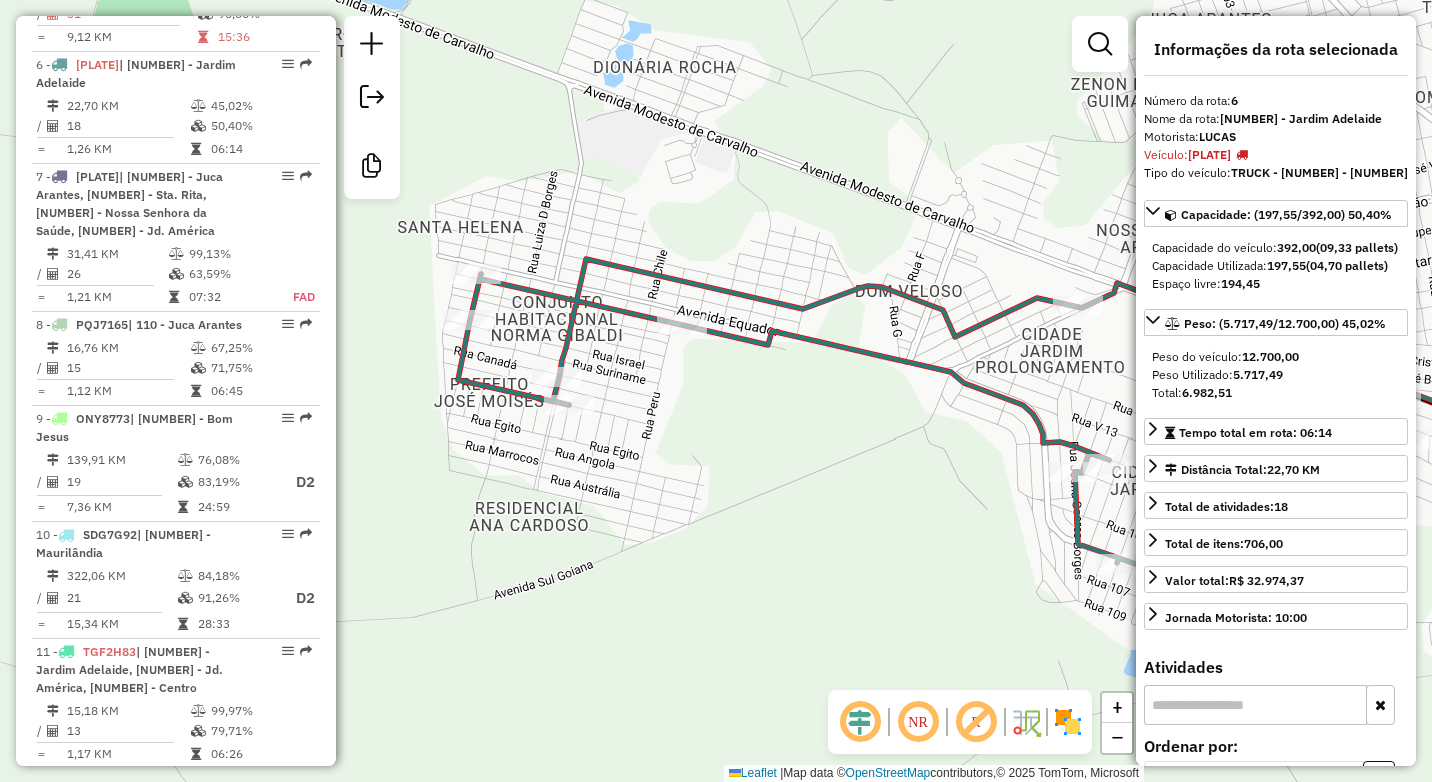 click on "Janela de atendimento Grade de atendimento Capacidade Transportadoras Veículos Cliente Pedidos  Rotas Selecione os dias de semana para filtrar as janelas de atendimento  Seg   Ter   Qua   Qui   Sex   Sáb   Dom  Informe o período da janela de atendimento: De: Até:  Filtrar exatamente a janela do cliente  Considerar janela de atendimento padrão  Selecione os dias de semana para filtrar as grades de atendimento  Seg   Ter   Qua   Qui   Sex   Sáb   Dom   Considerar clientes sem dia de atendimento cadastrado  Clientes fora do dia de atendimento selecionado Filtrar as atividades entre os valores definidos abaixo:  Peso mínimo:   Peso máximo:   Cubagem mínima:   Cubagem máxima:   De:   Até:  Filtrar as atividades entre o tempo de atendimento definido abaixo:  De:   Até:   Considerar capacidade total dos clientes não roteirizados Transportadora: Selecione um ou mais itens Tipo de veículo: Selecione um ou mais itens Veículo: Selecione um ou mais itens Motorista: Selecione um ou mais itens Nome: Rótulo:" 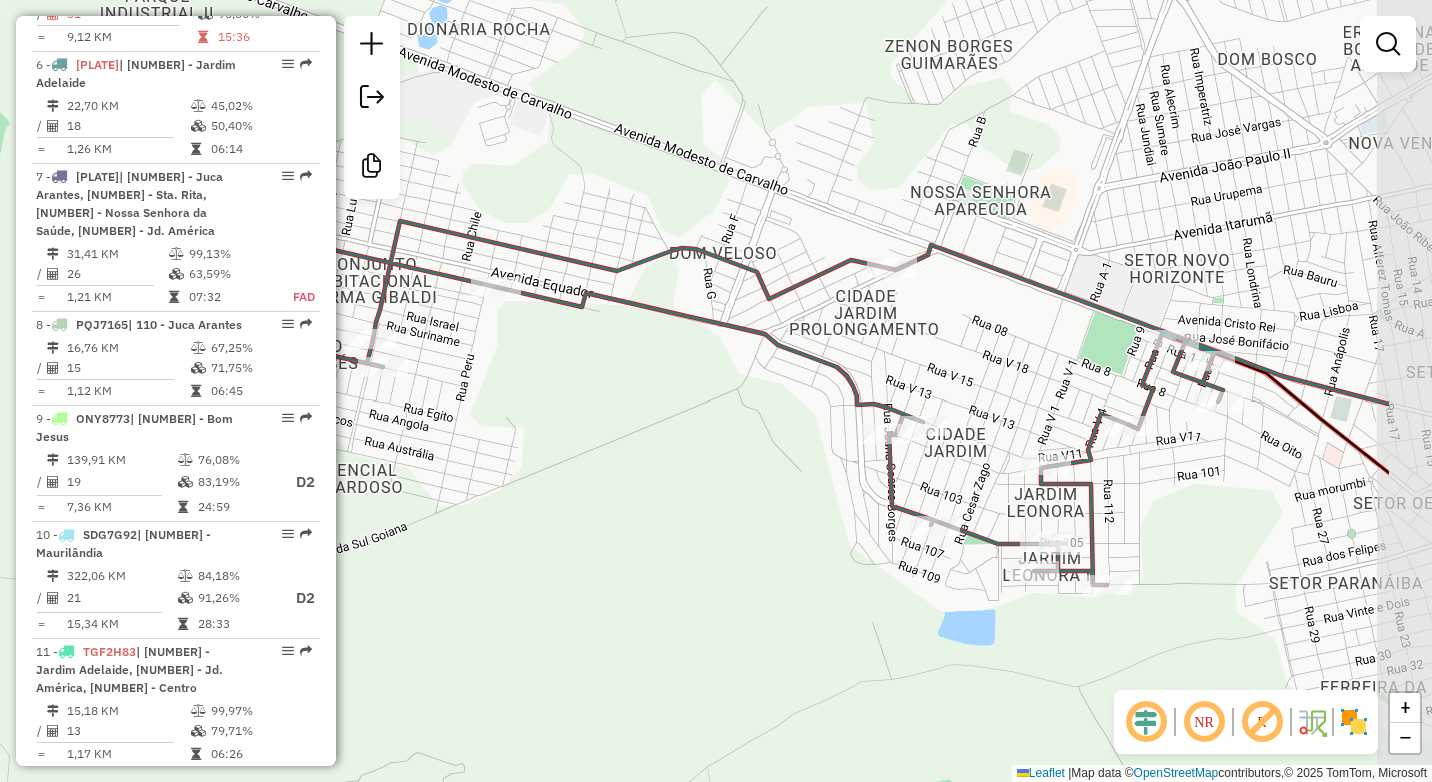 drag, startPoint x: 900, startPoint y: 578, endPoint x: 708, endPoint y: 523, distance: 199.7223 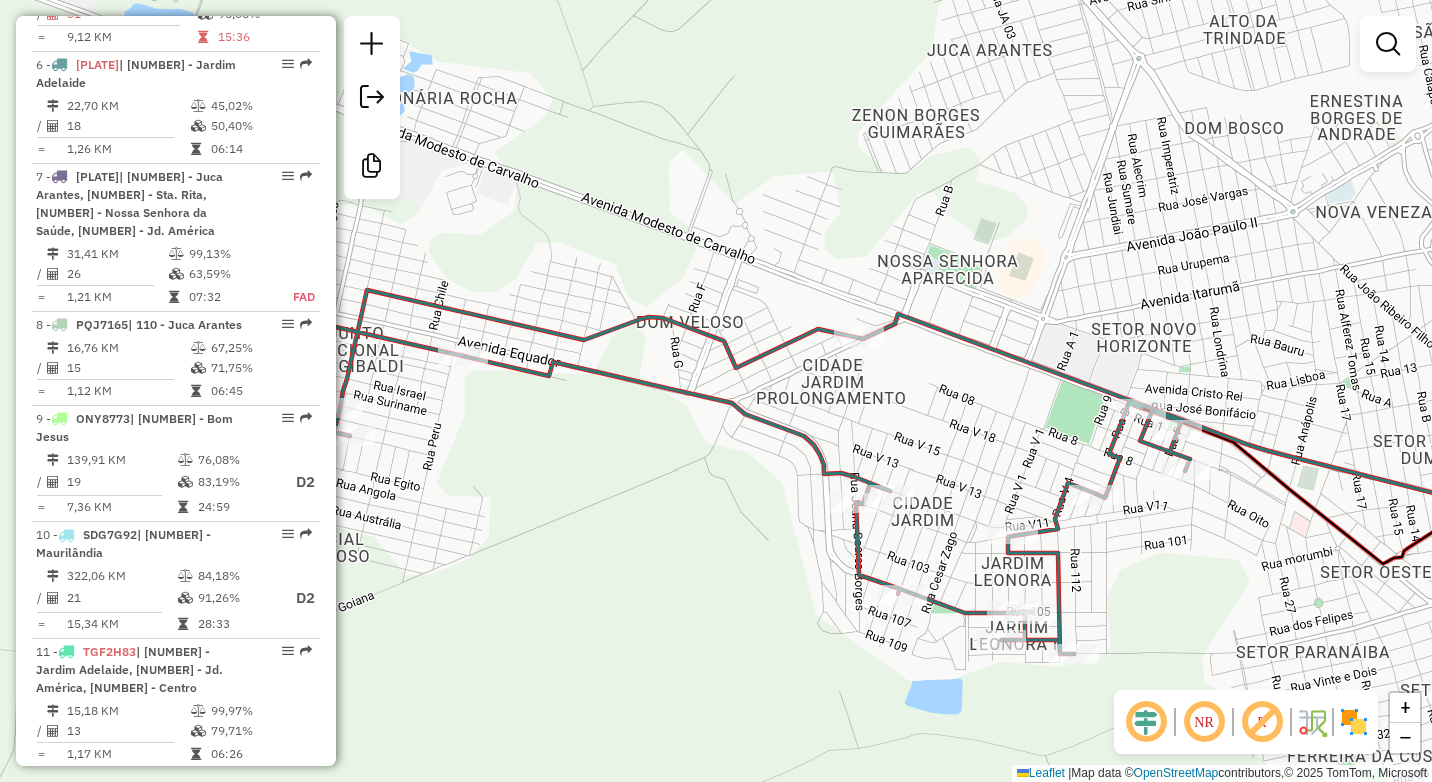 drag, startPoint x: 1039, startPoint y: 320, endPoint x: 1012, endPoint y: 406, distance: 90.13878 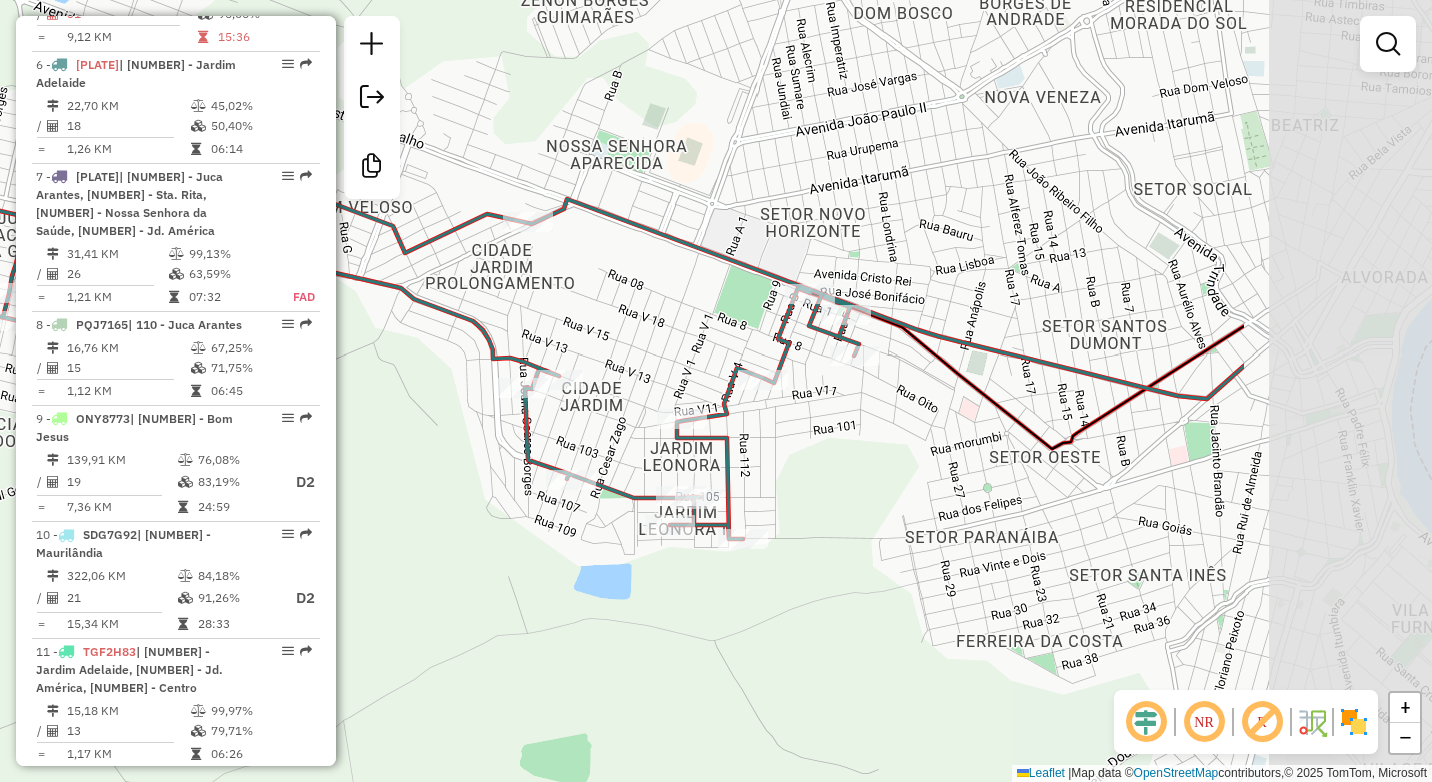 drag, startPoint x: 1229, startPoint y: 586, endPoint x: 857, endPoint y: 455, distance: 394.39194 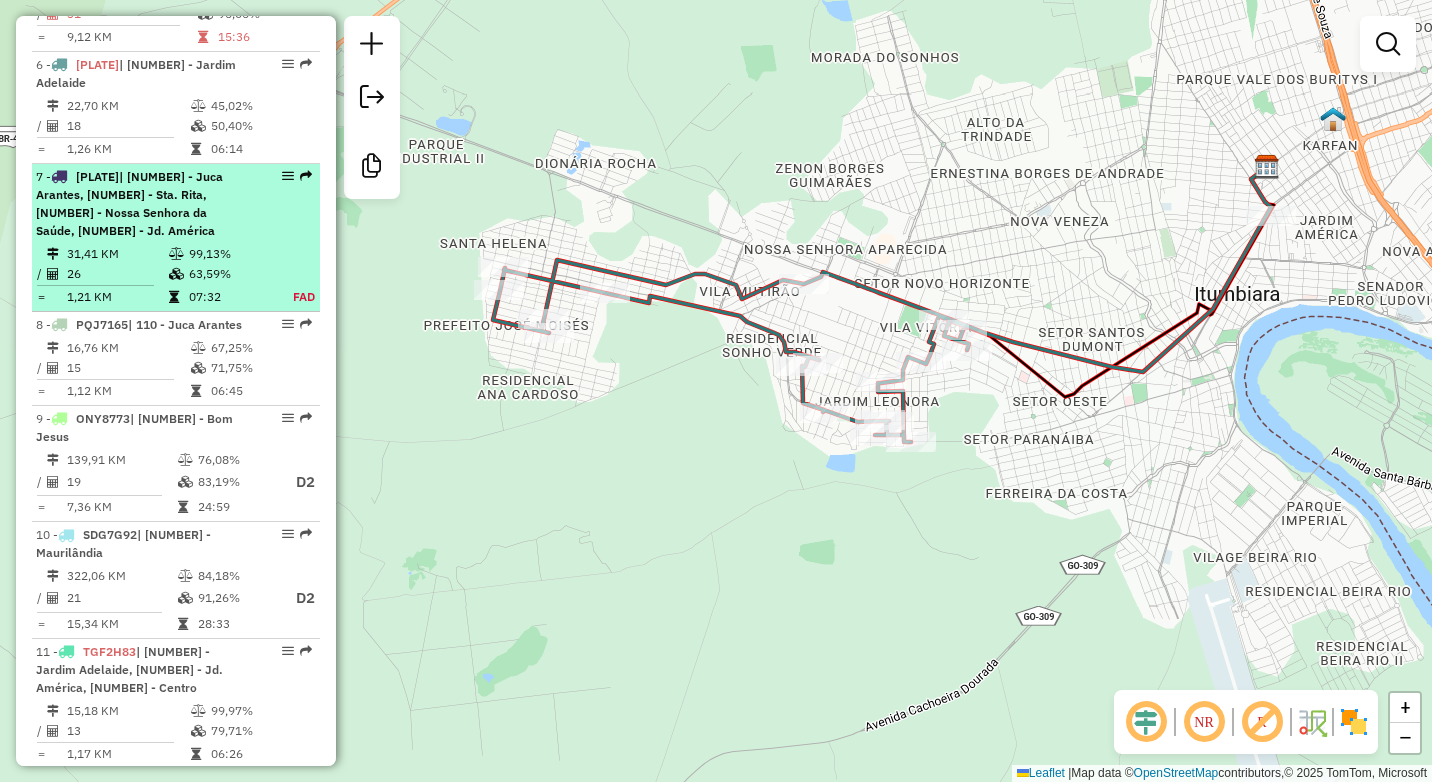 scroll, scrollTop: 797, scrollLeft: 0, axis: vertical 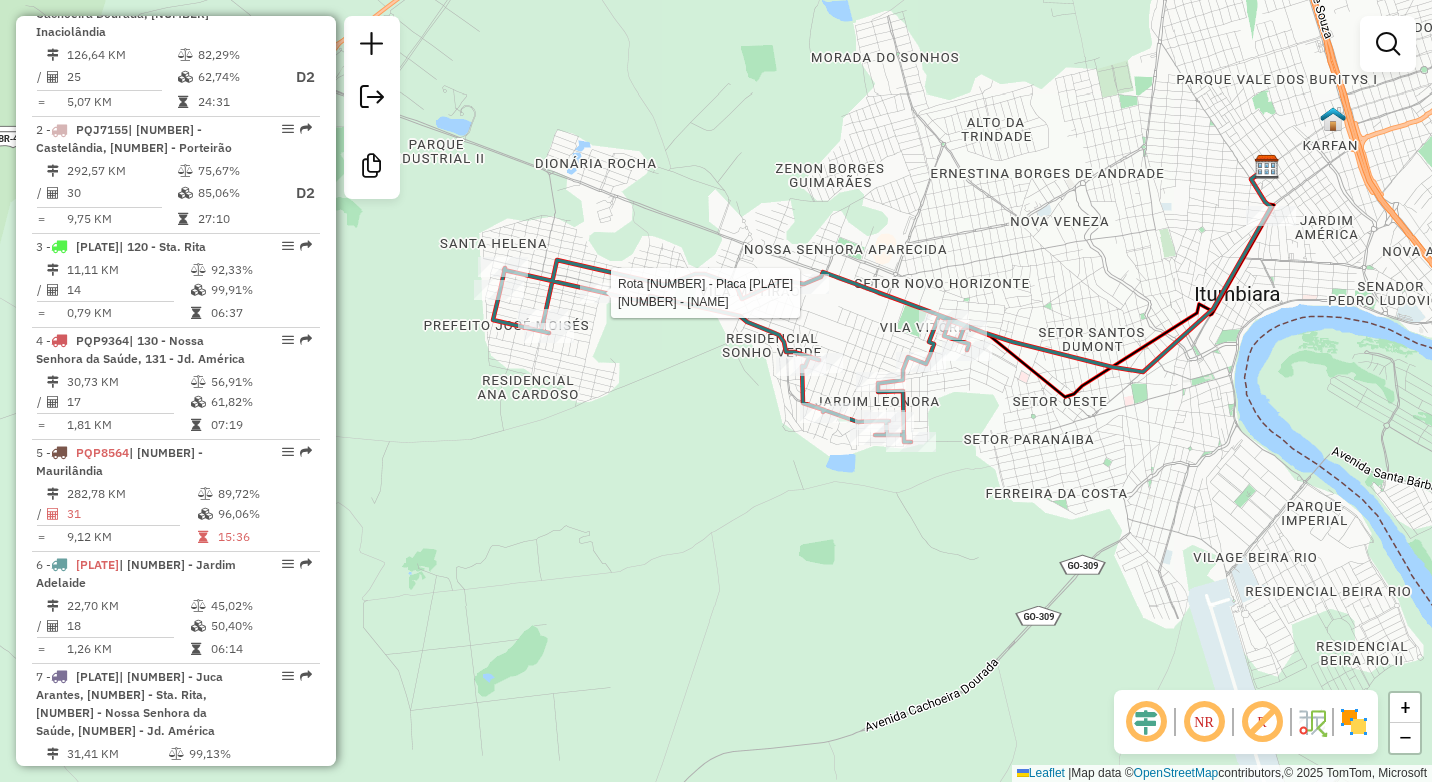 select on "**********" 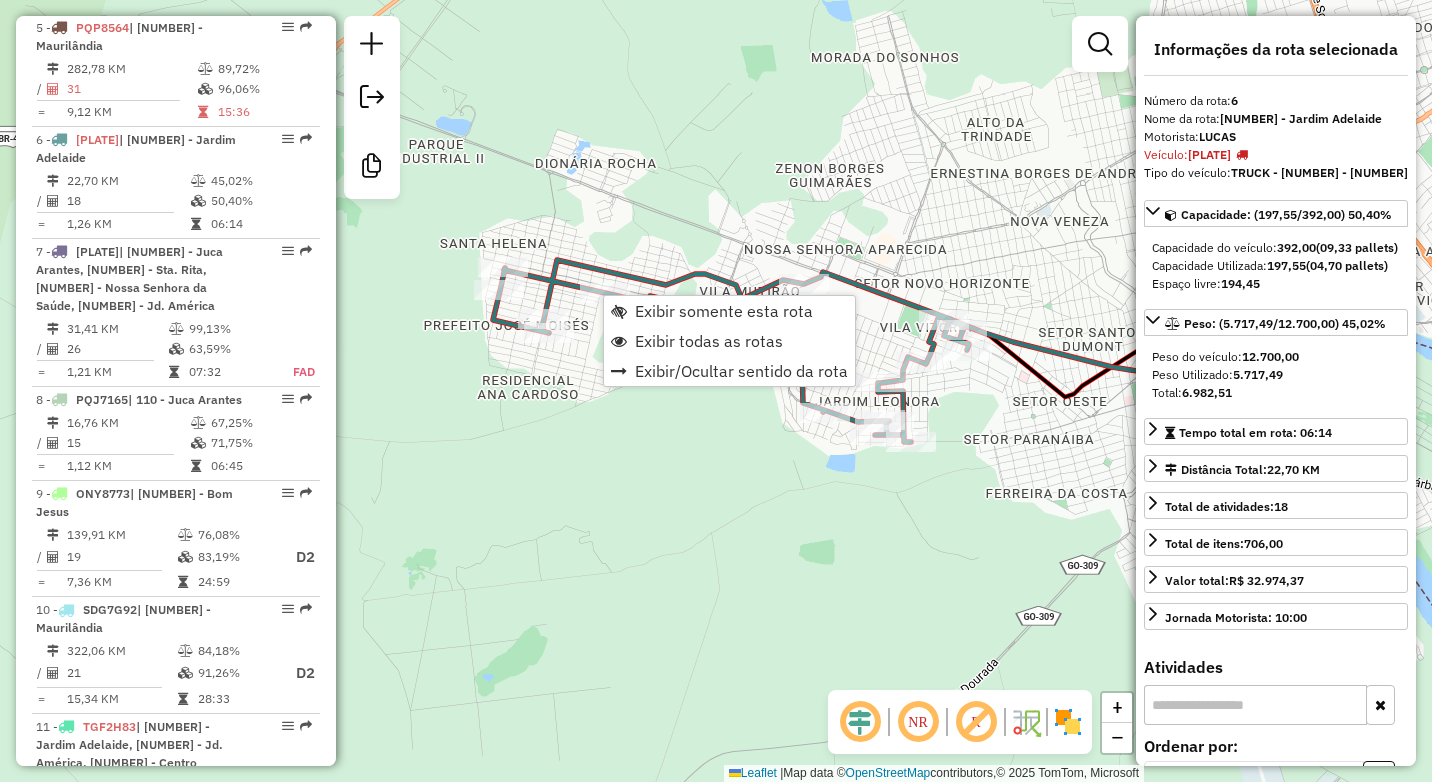 scroll, scrollTop: 1297, scrollLeft: 0, axis: vertical 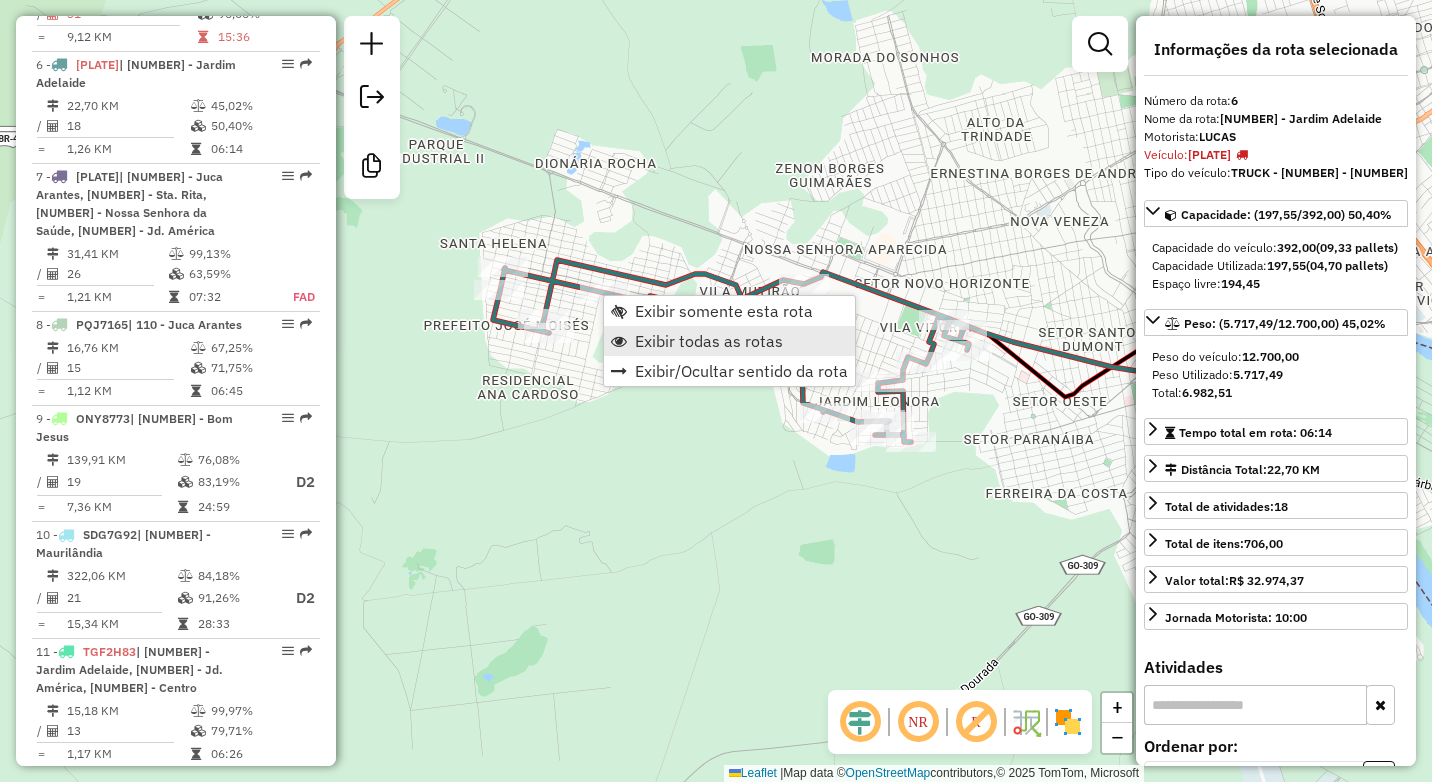 click on "Exibir todas as rotas" at bounding box center (709, 341) 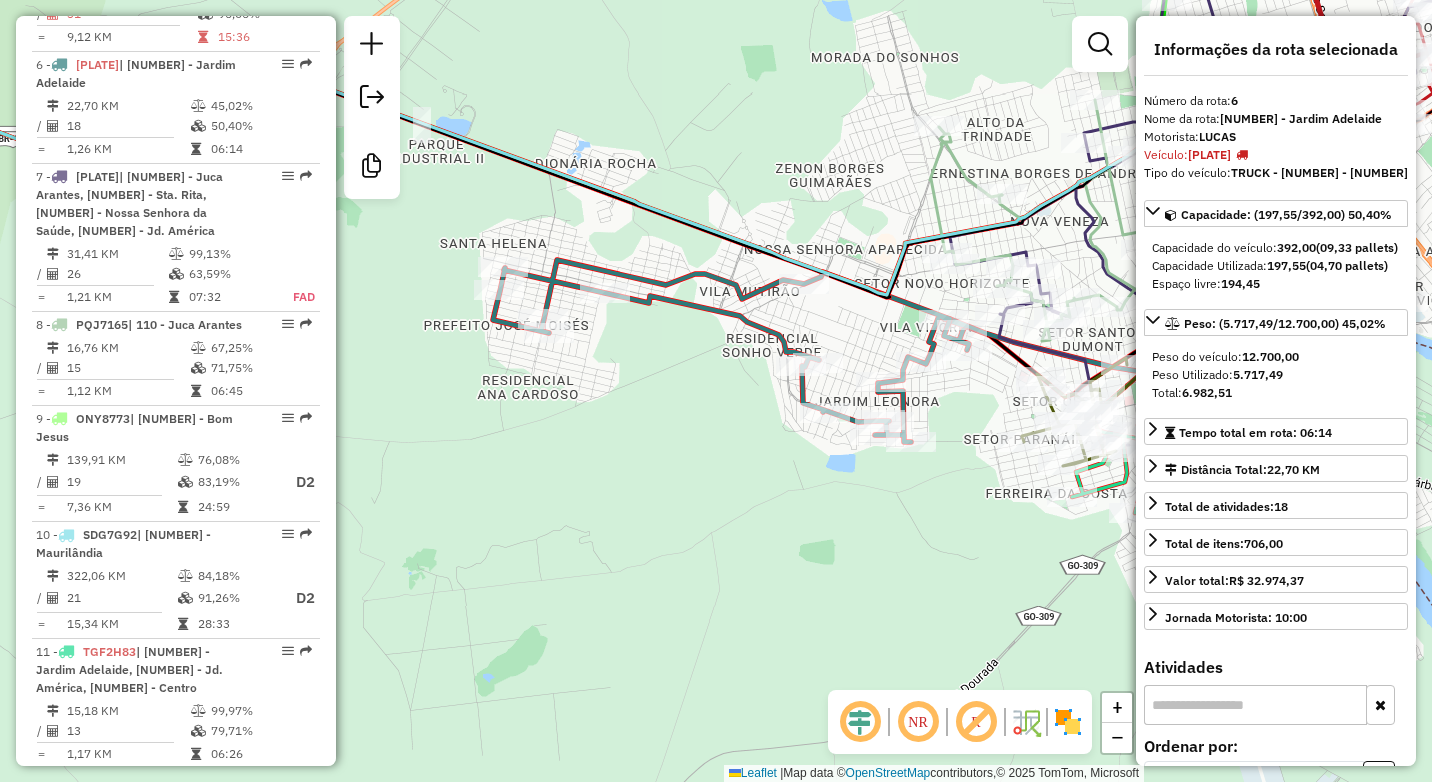 click on "Janela de atendimento Grade de atendimento Capacidade Transportadoras Veículos Cliente Pedidos  Rotas Selecione os dias de semana para filtrar as janelas de atendimento  Seg   Ter   Qua   Qui   Sex   Sáb   Dom  Informe o período da janela de atendimento: De: Até:  Filtrar exatamente a janela do cliente  Considerar janela de atendimento padrão  Selecione os dias de semana para filtrar as grades de atendimento  Seg   Ter   Qua   Qui   Sex   Sáb   Dom   Considerar clientes sem dia de atendimento cadastrado  Clientes fora do dia de atendimento selecionado Filtrar as atividades entre os valores definidos abaixo:  Peso mínimo:   Peso máximo:   Cubagem mínima:   Cubagem máxima:   De:   Até:  Filtrar as atividades entre o tempo de atendimento definido abaixo:  De:   Até:   Considerar capacidade total dos clientes não roteirizados Transportadora: Selecione um ou mais itens Tipo de veículo: Selecione um ou mais itens Veículo: Selecione um ou mais itens Motorista: Selecione um ou mais itens Nome: Rótulo:" 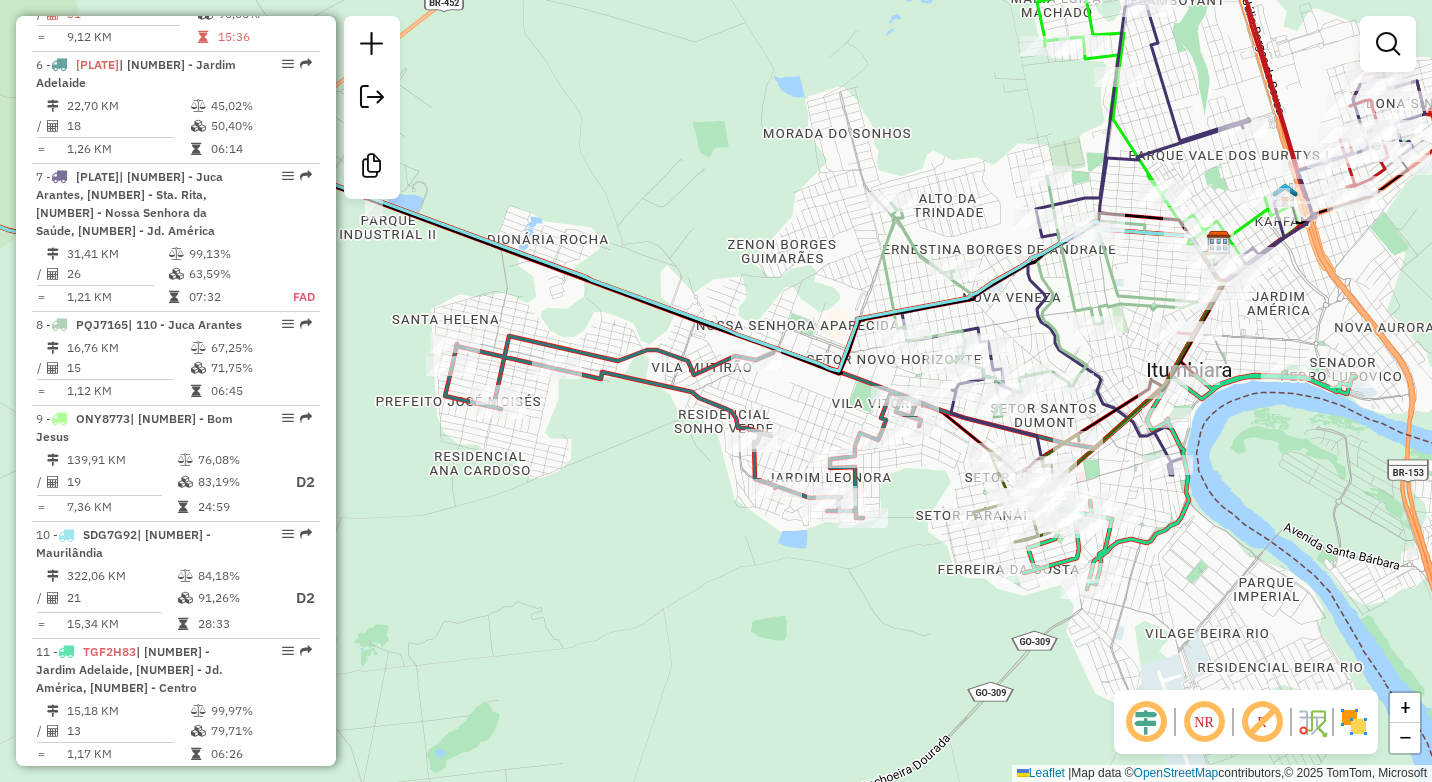 drag, startPoint x: 801, startPoint y: 549, endPoint x: 727, endPoint y: 582, distance: 81.02469 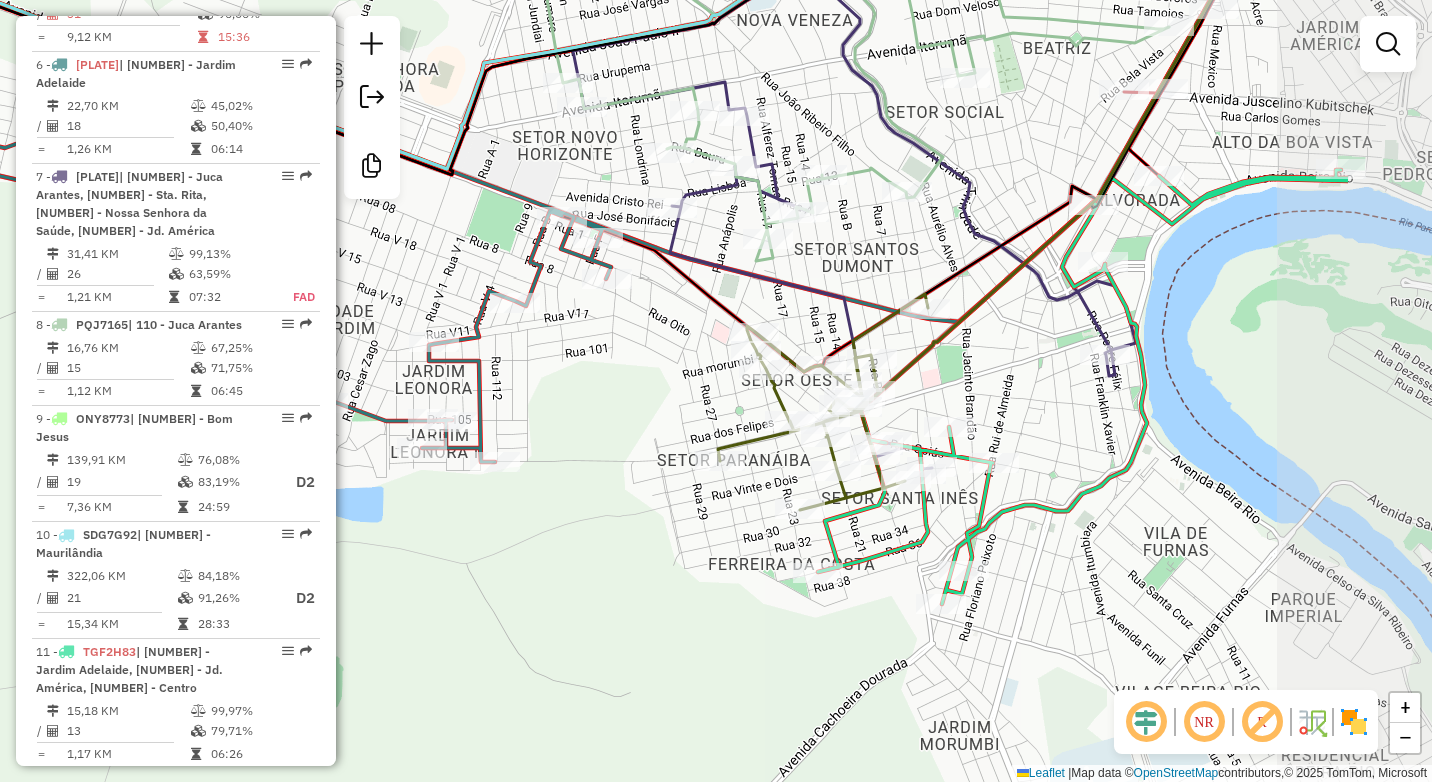 drag, startPoint x: 892, startPoint y: 572, endPoint x: 658, endPoint y: 434, distance: 271.66156 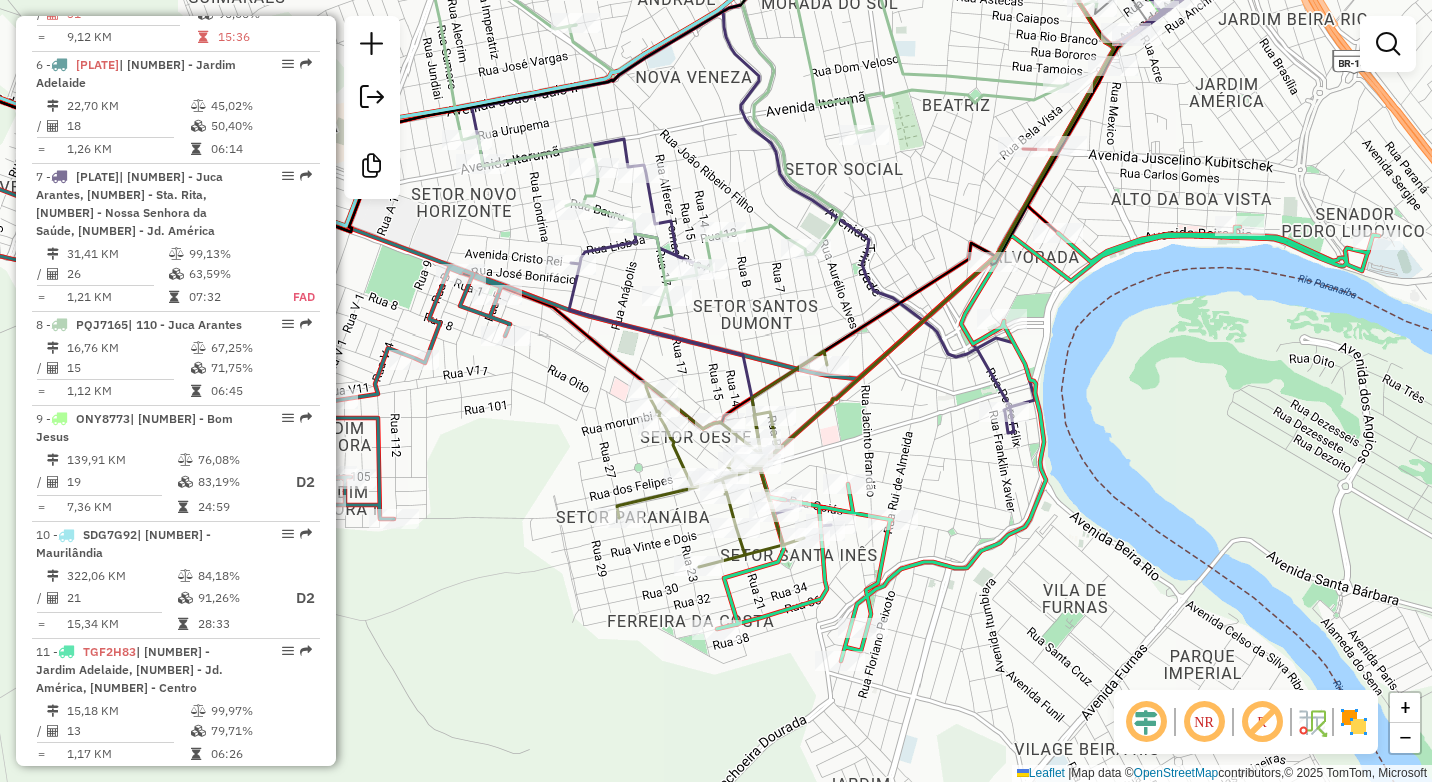drag, startPoint x: 1212, startPoint y: 589, endPoint x: 1118, endPoint y: 652, distance: 113.15918 